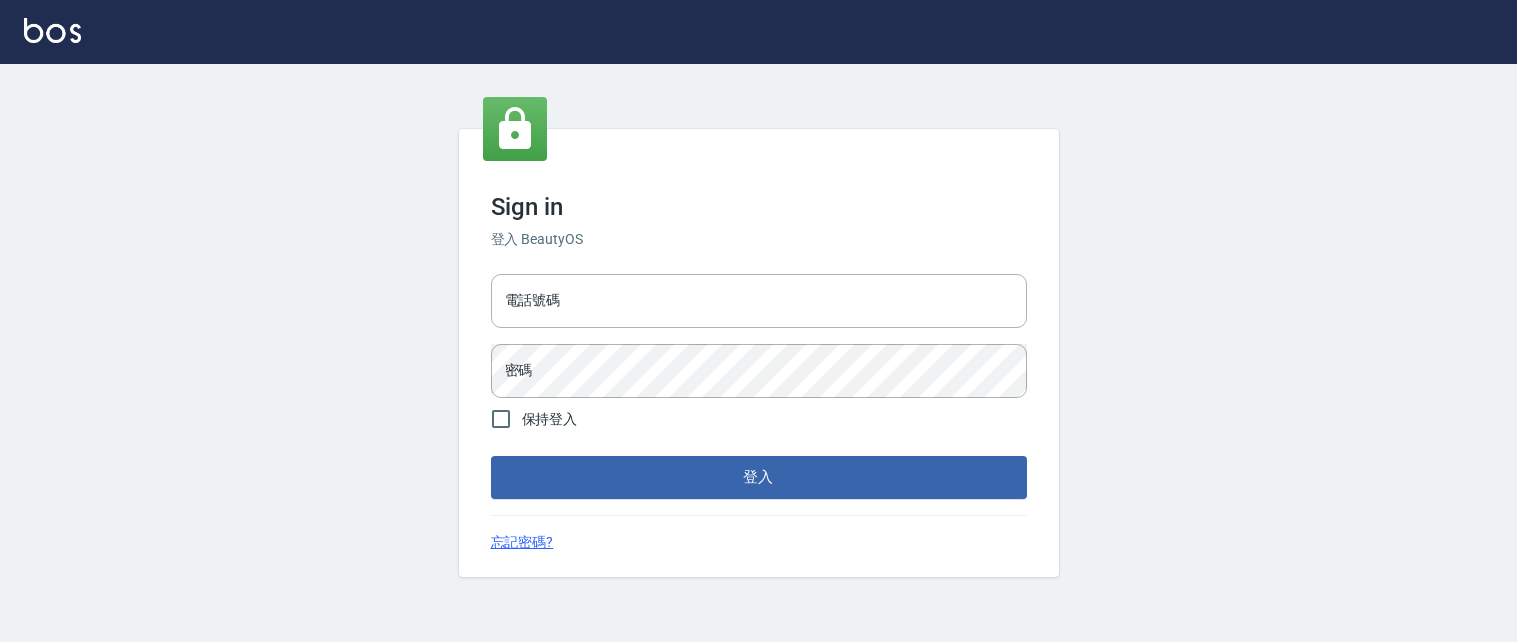 scroll, scrollTop: 0, scrollLeft: 0, axis: both 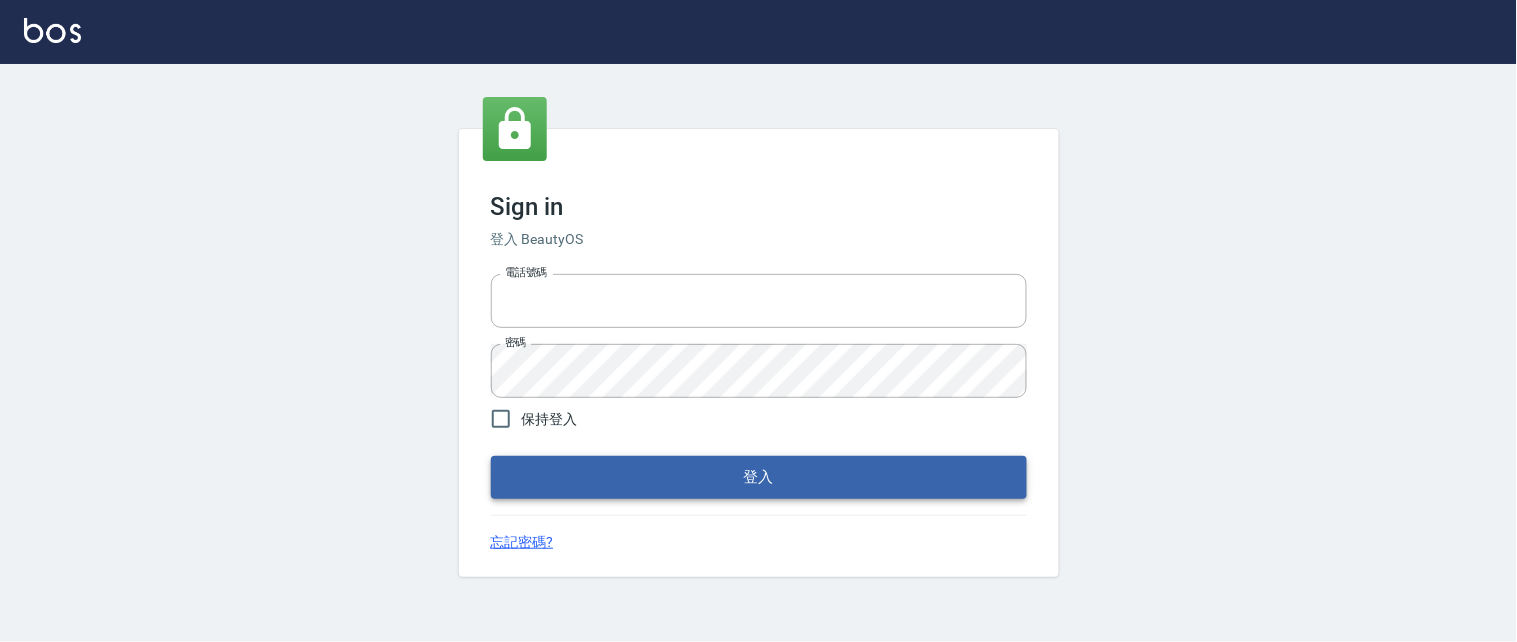 type on "[PHONE]" 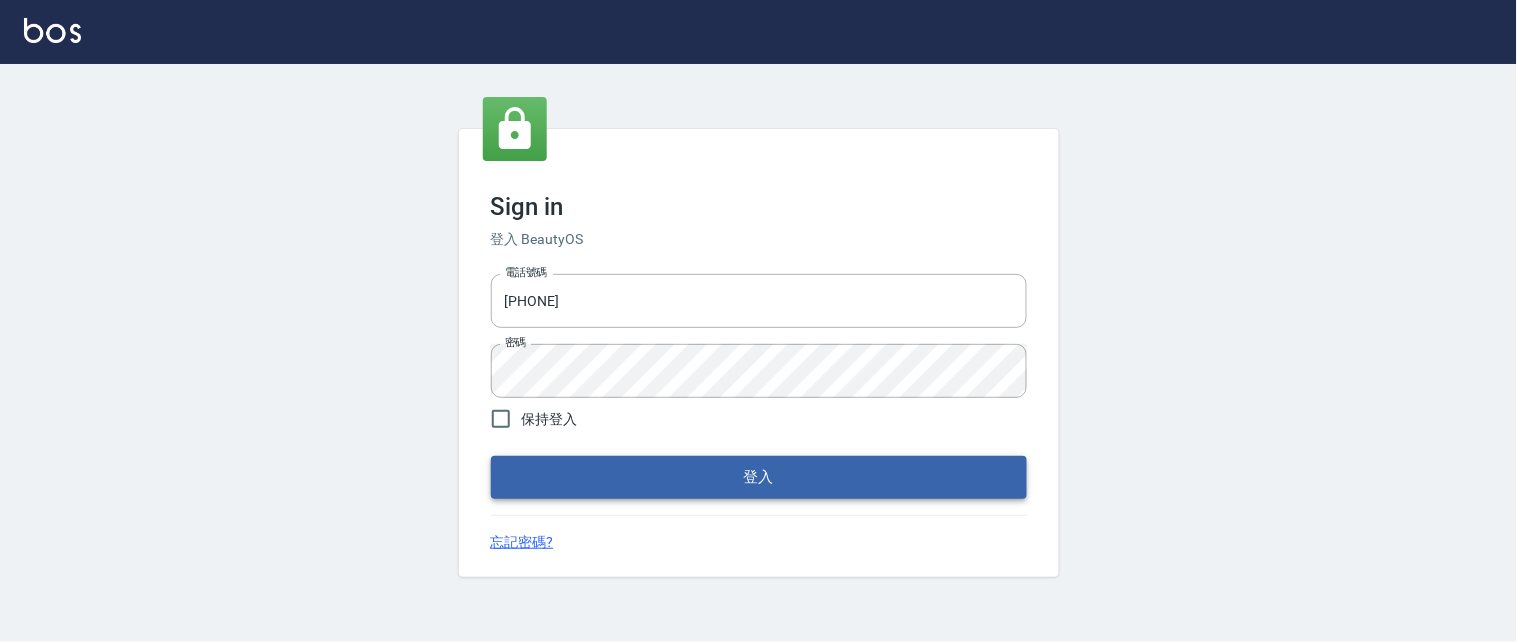 click on "登入" at bounding box center [759, 477] 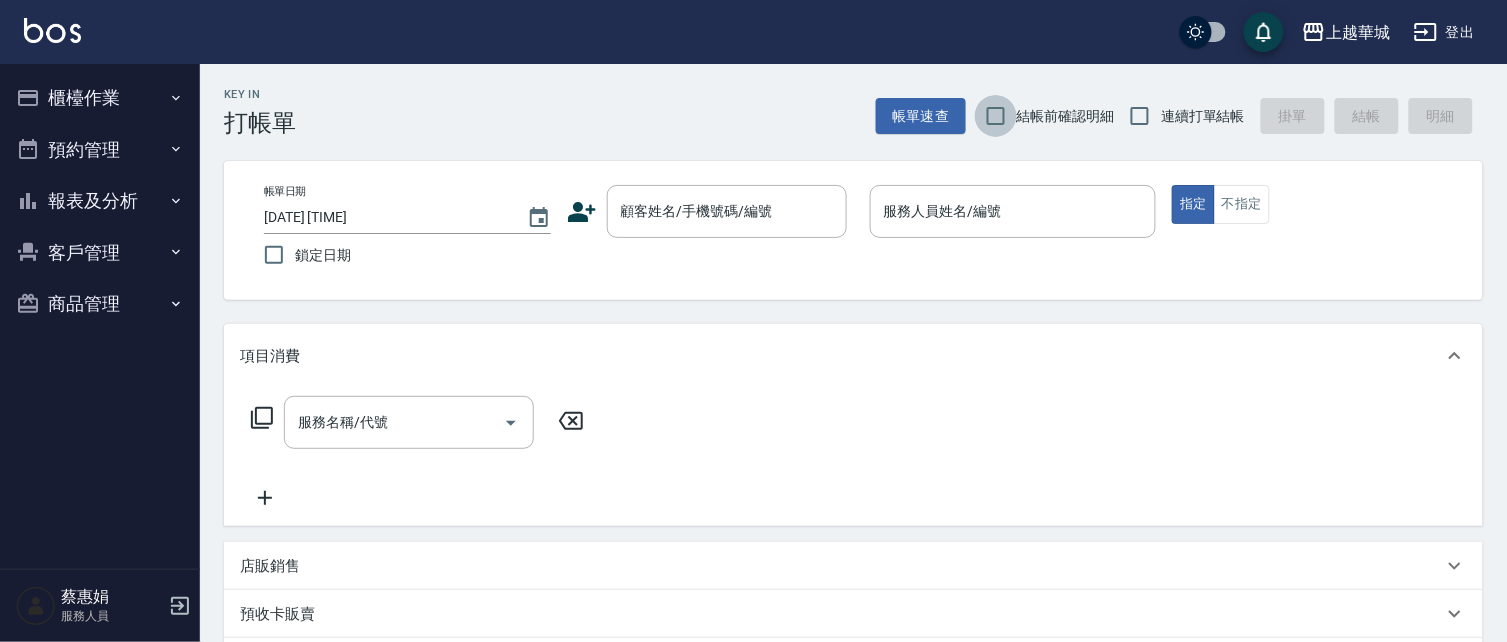 click on "結帳前確認明細" at bounding box center [996, 116] 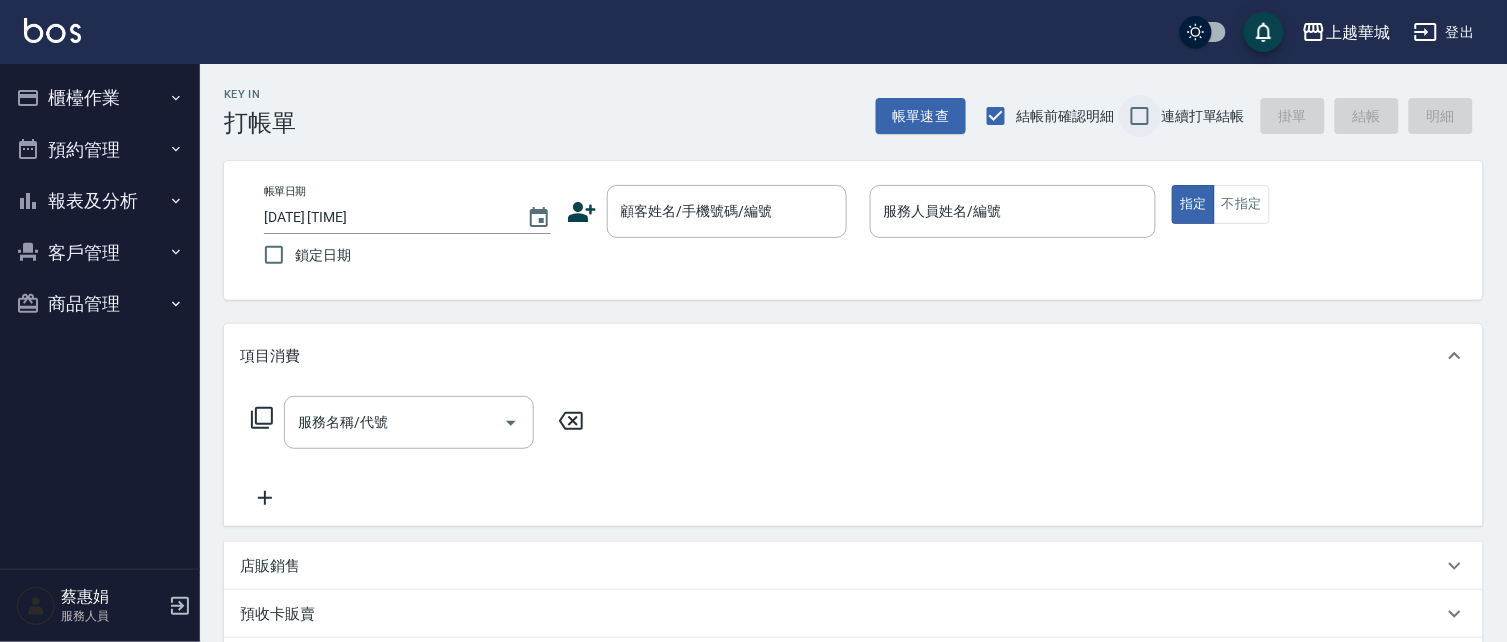 click on "連續打單結帳" at bounding box center [1140, 116] 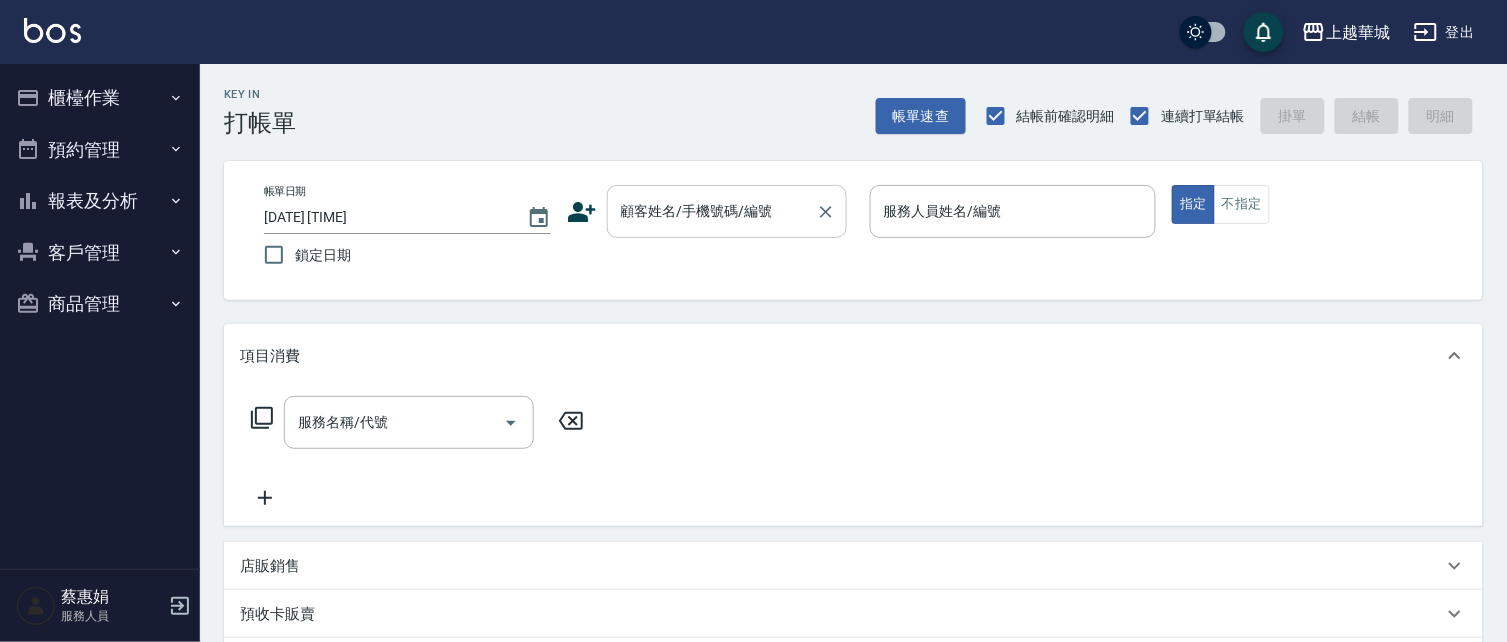 drag, startPoint x: 684, startPoint y: 203, endPoint x: 646, endPoint y: 201, distance: 38.052597 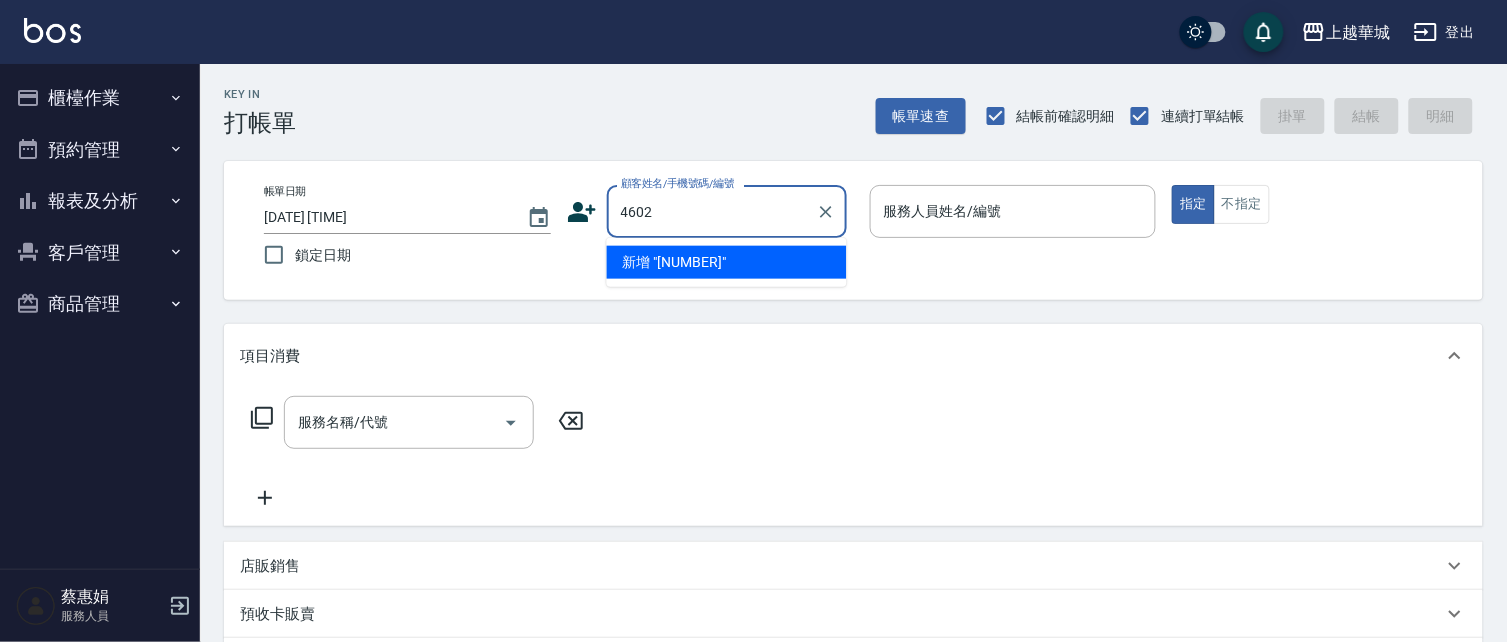 type on "4602" 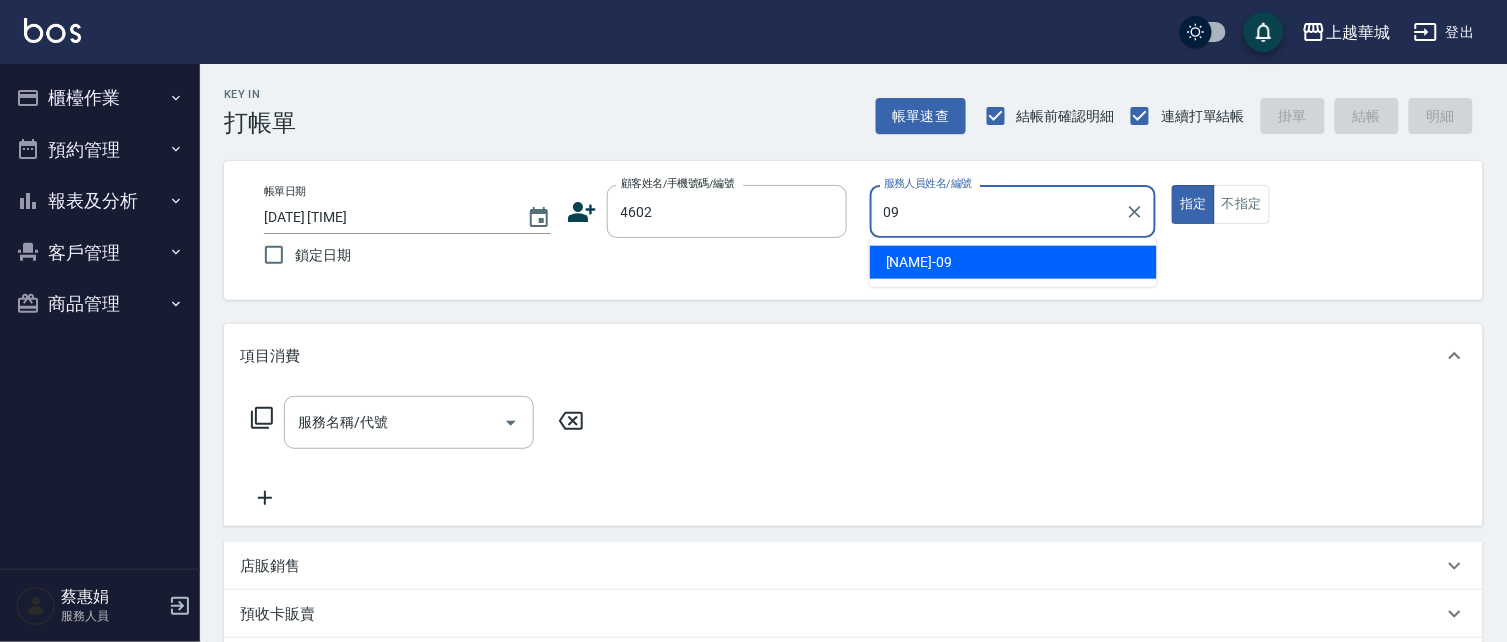 type on "[NAME]-[NUMBER]" 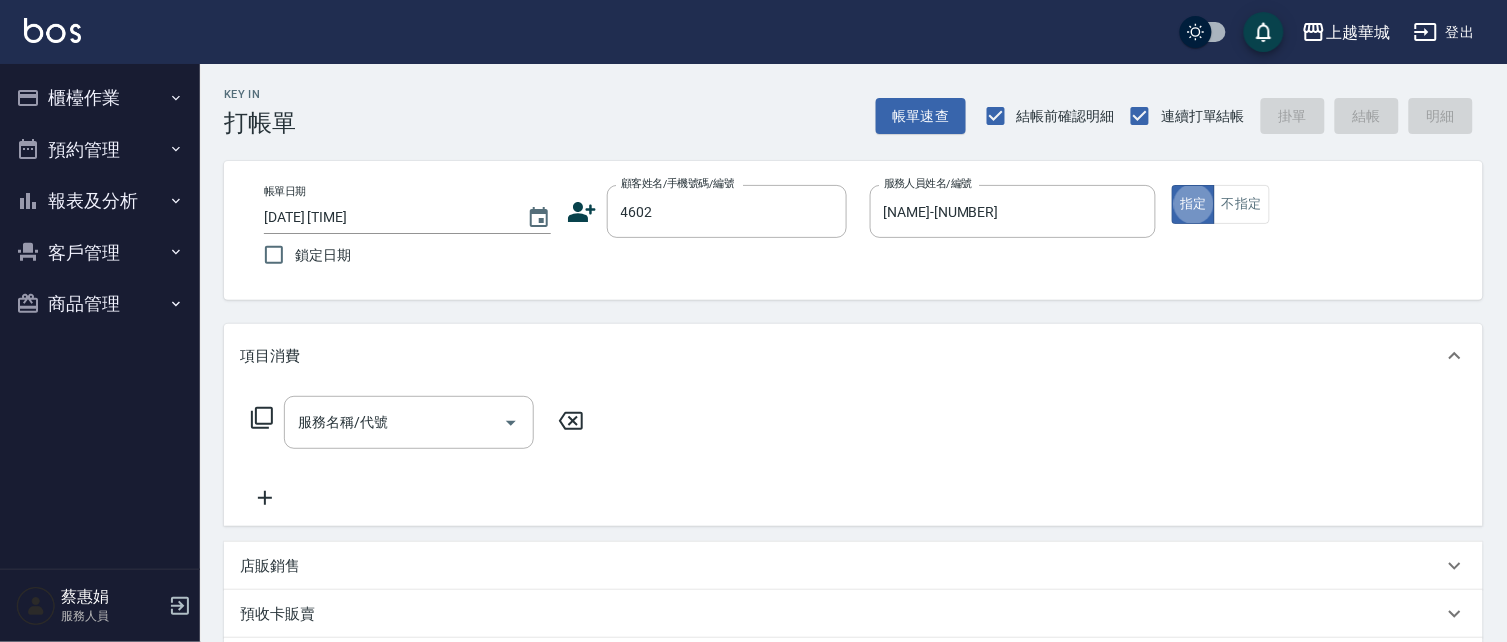 type on "true" 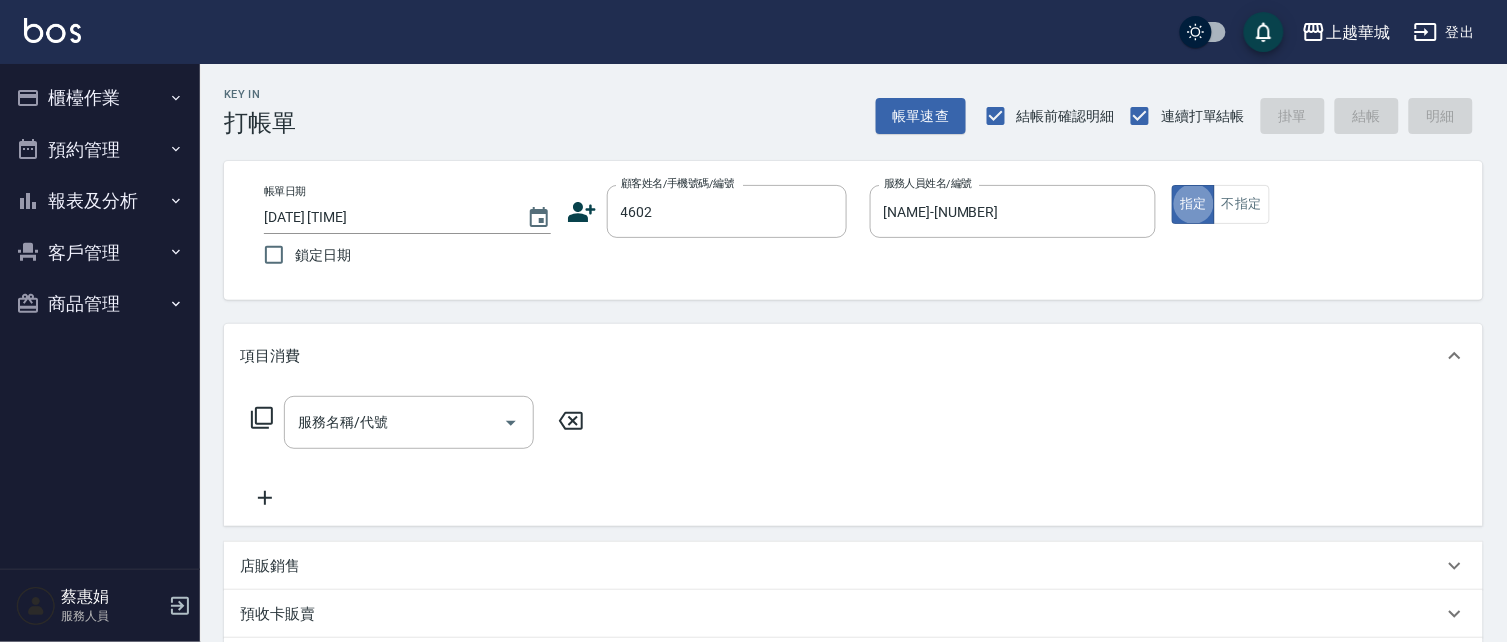 type on "[NAME]/[NUMBER]_[NAME]/[NUMBER]" 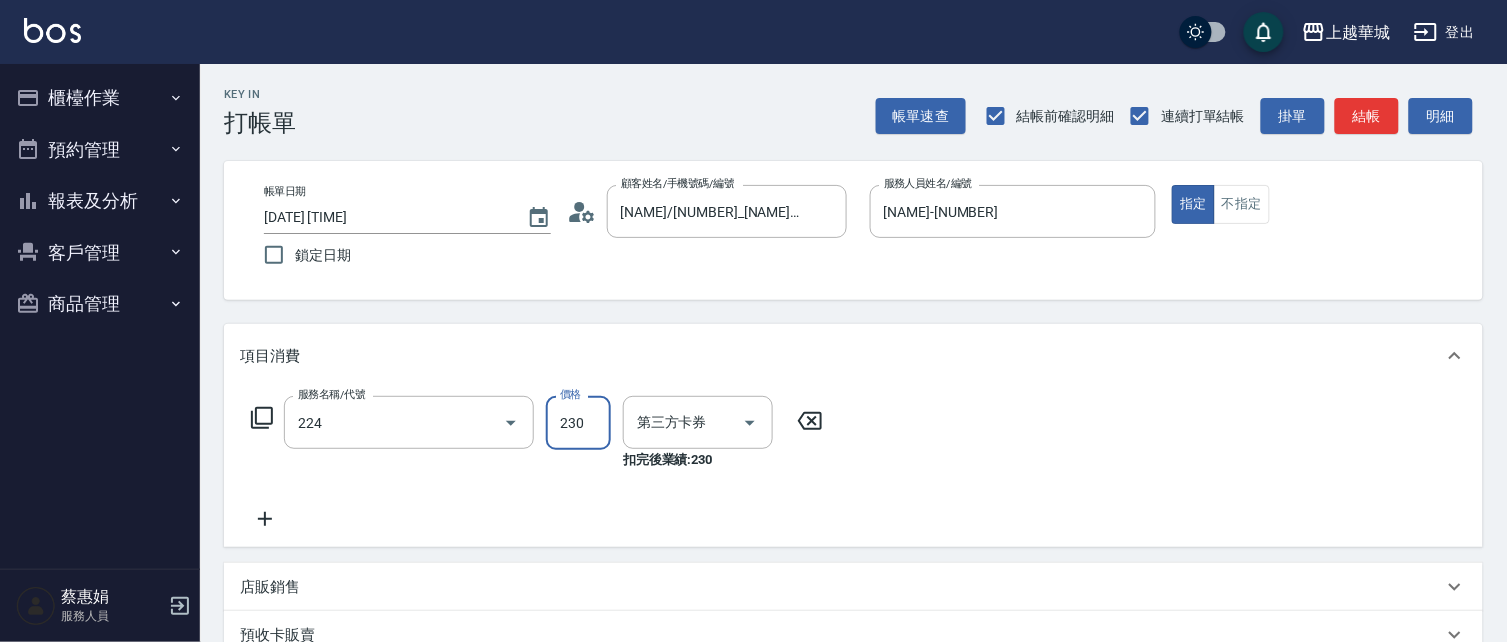 type on "洗髮(卡)230(224)" 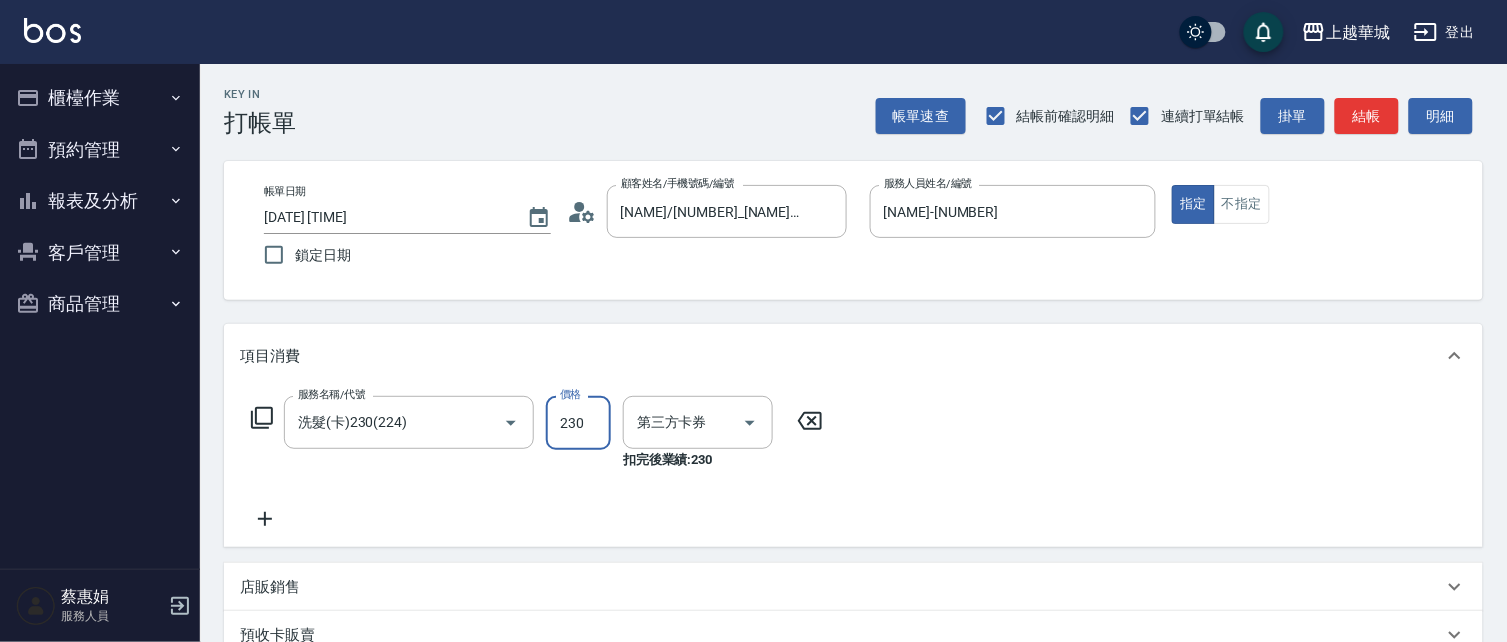 type on "舊有卡券" 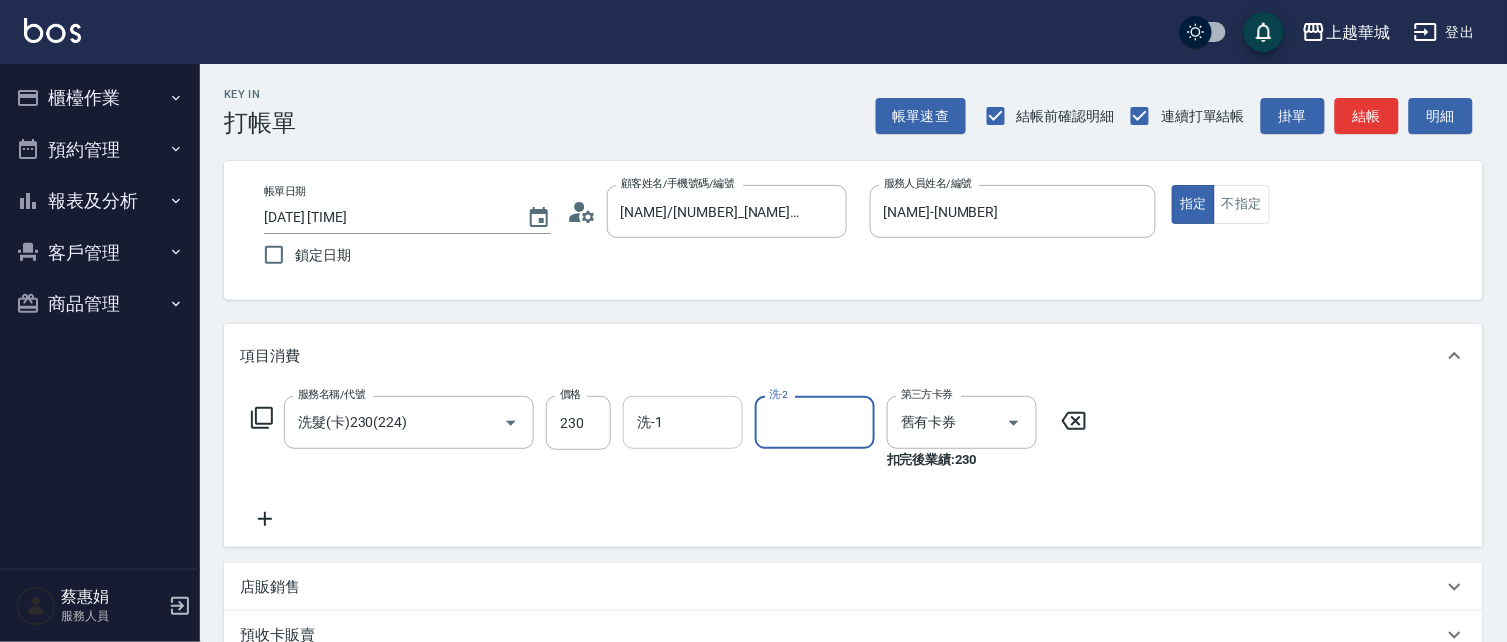 drag, startPoint x: 630, startPoint y: 411, endPoint x: 666, endPoint y: 425, distance: 38.626415 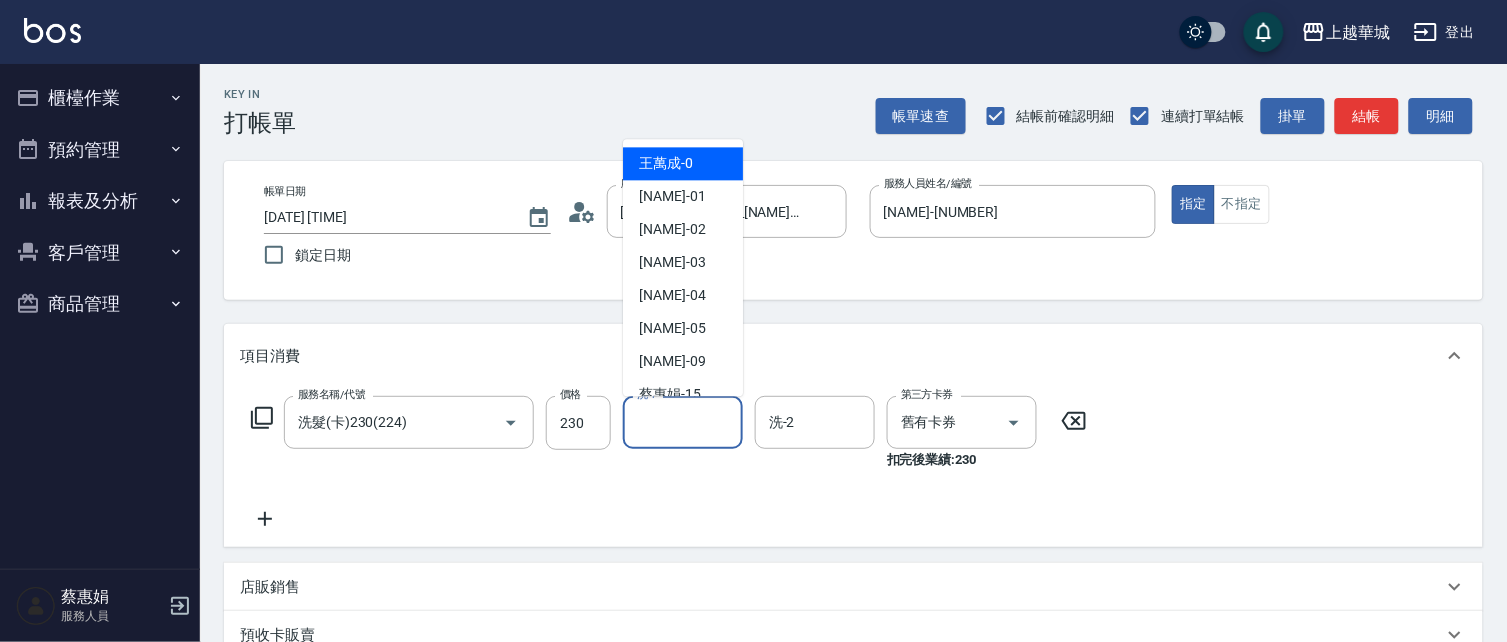 click on "洗-1" at bounding box center [683, 422] 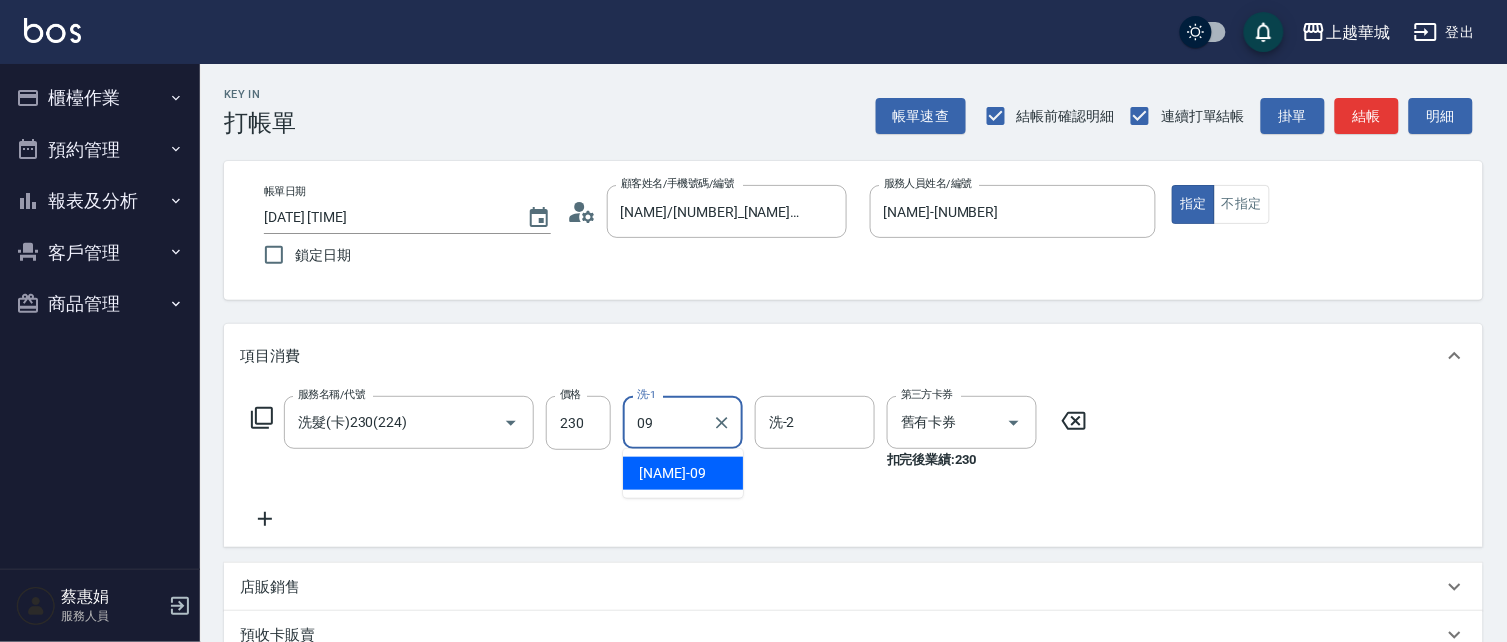 type on "[NAME]-[NUMBER]" 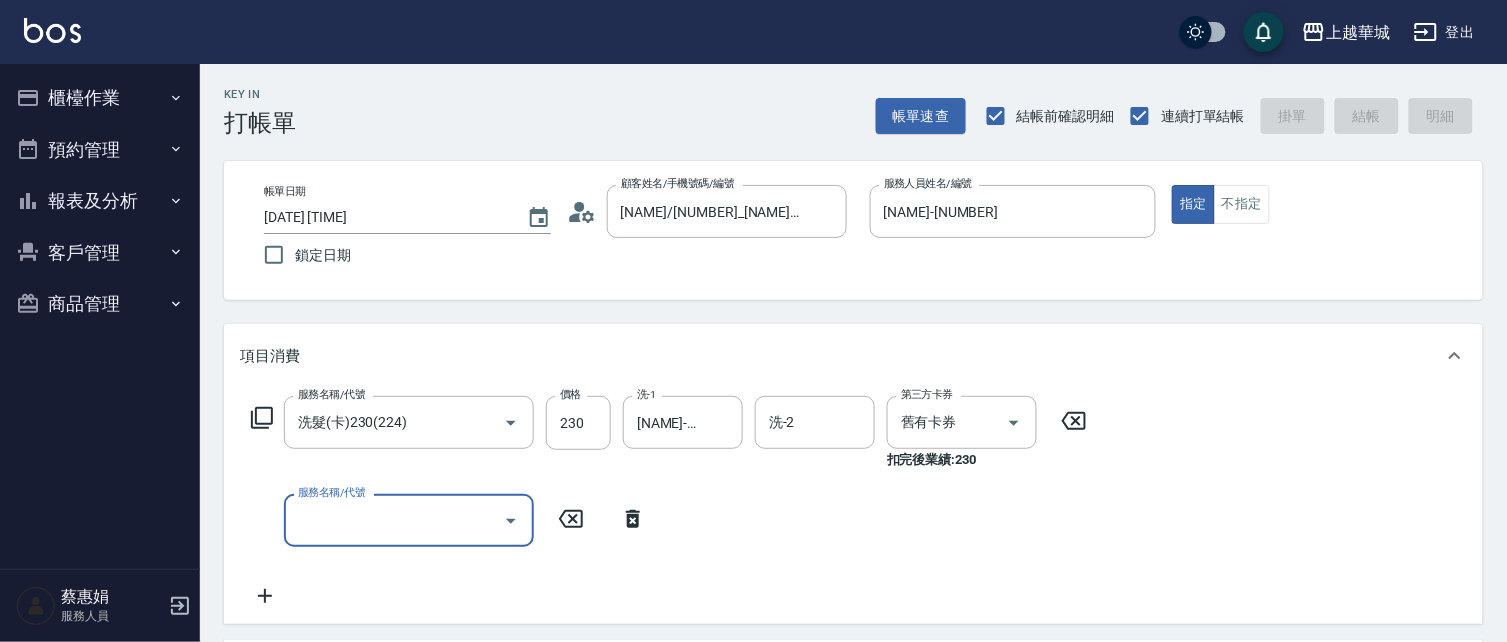 type 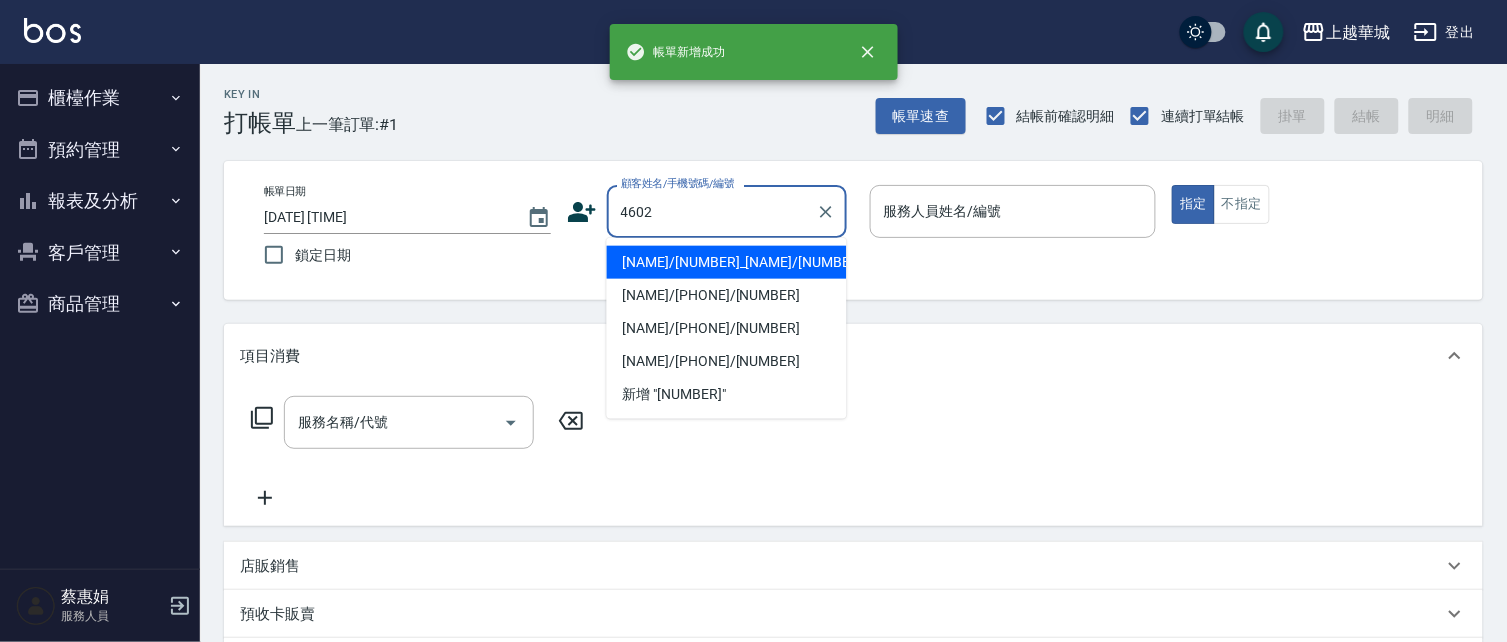 type on "4602" 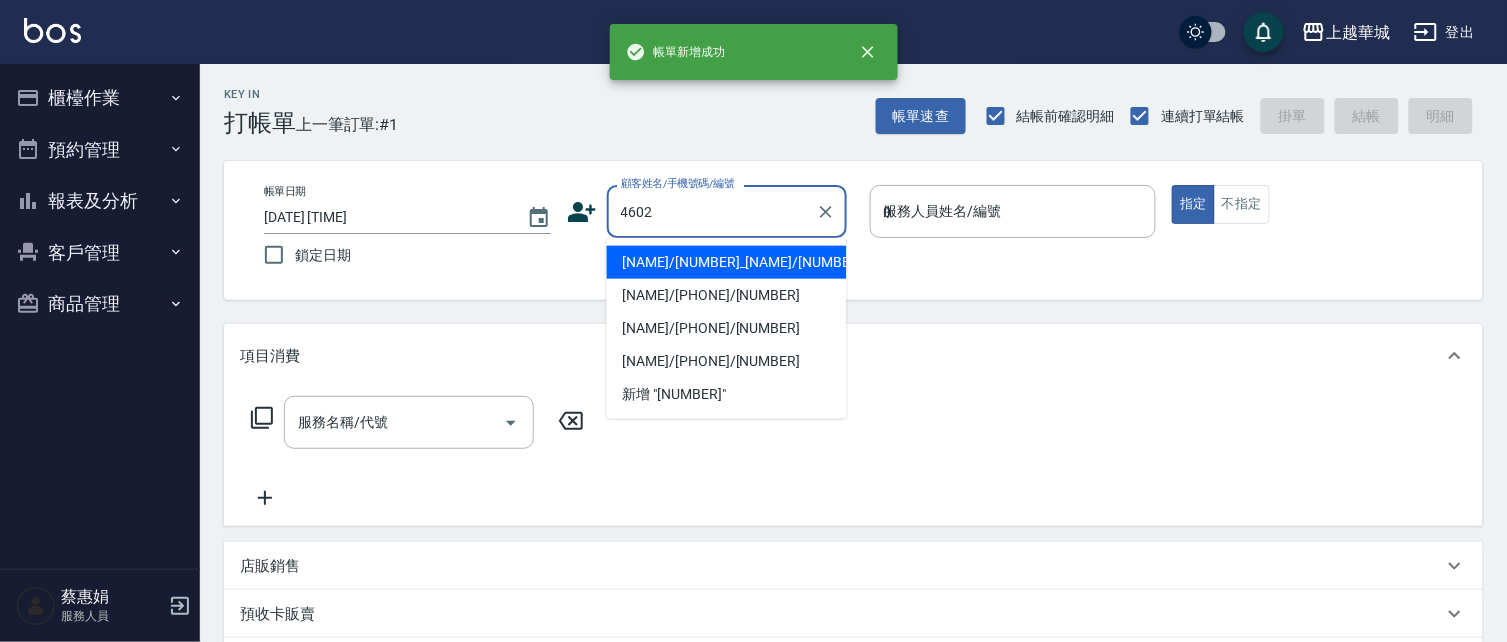 type on "[NAME]/[NUMBER]_[NAME]/[NUMBER]" 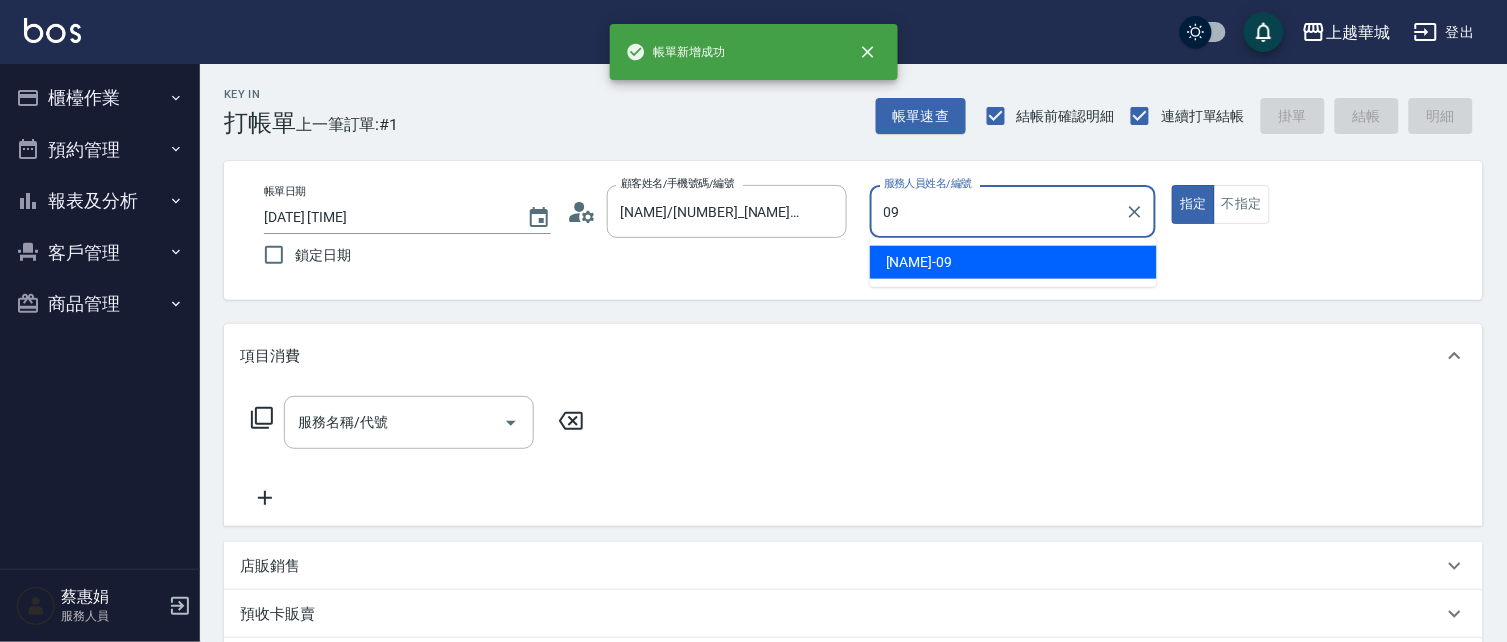 type on "[NAME]-[NUMBER]" 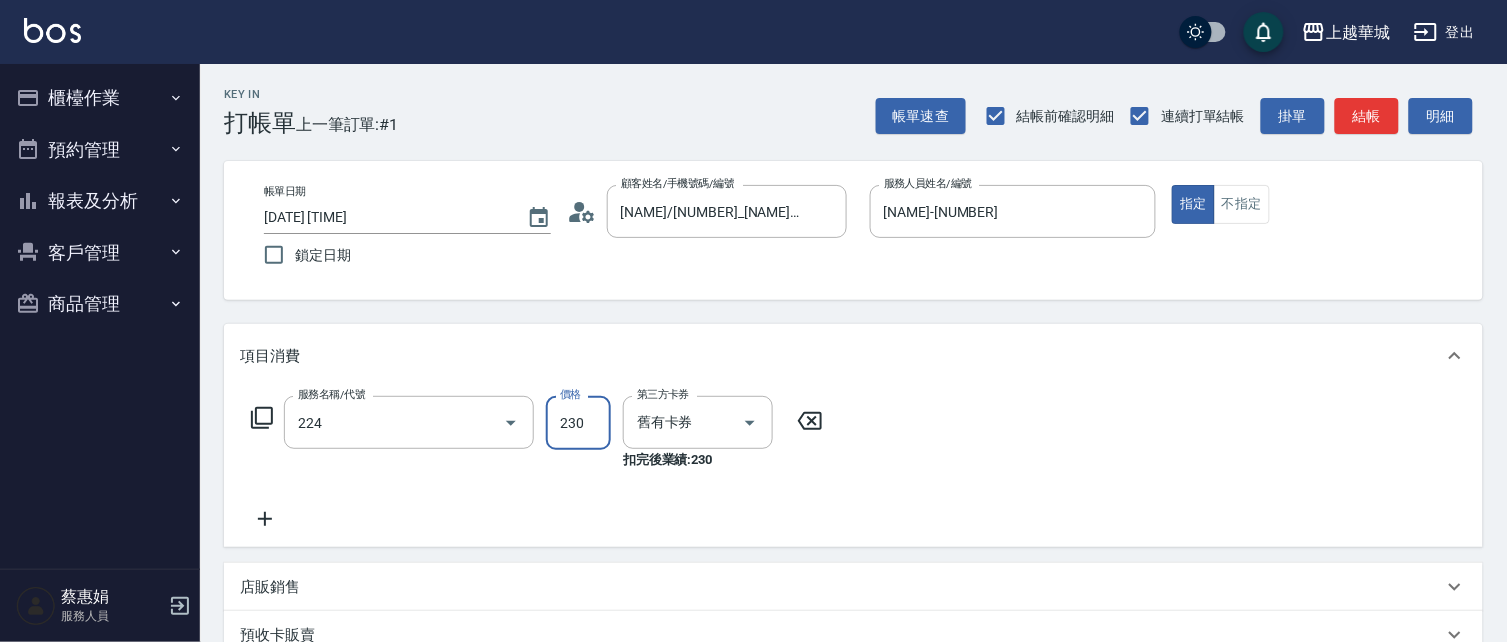type on "洗髮(卡)230(224)" 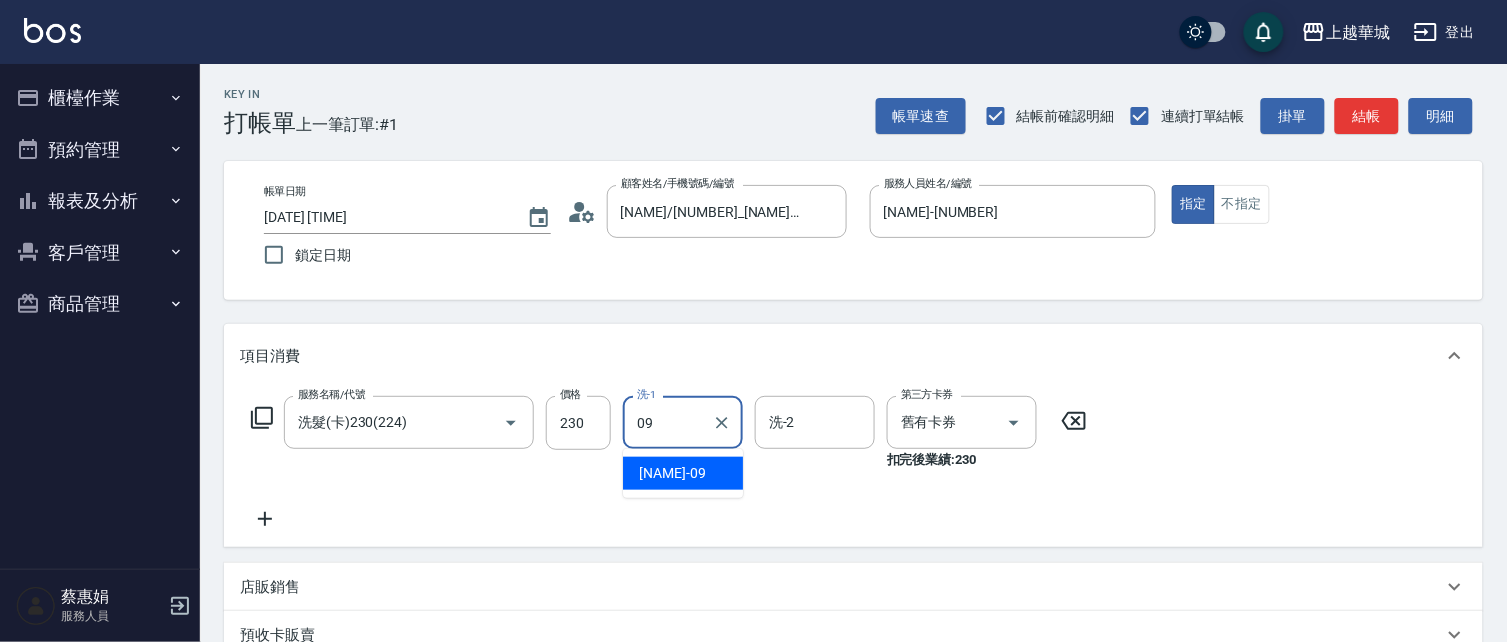 type on "[NAME]-[NUMBER]" 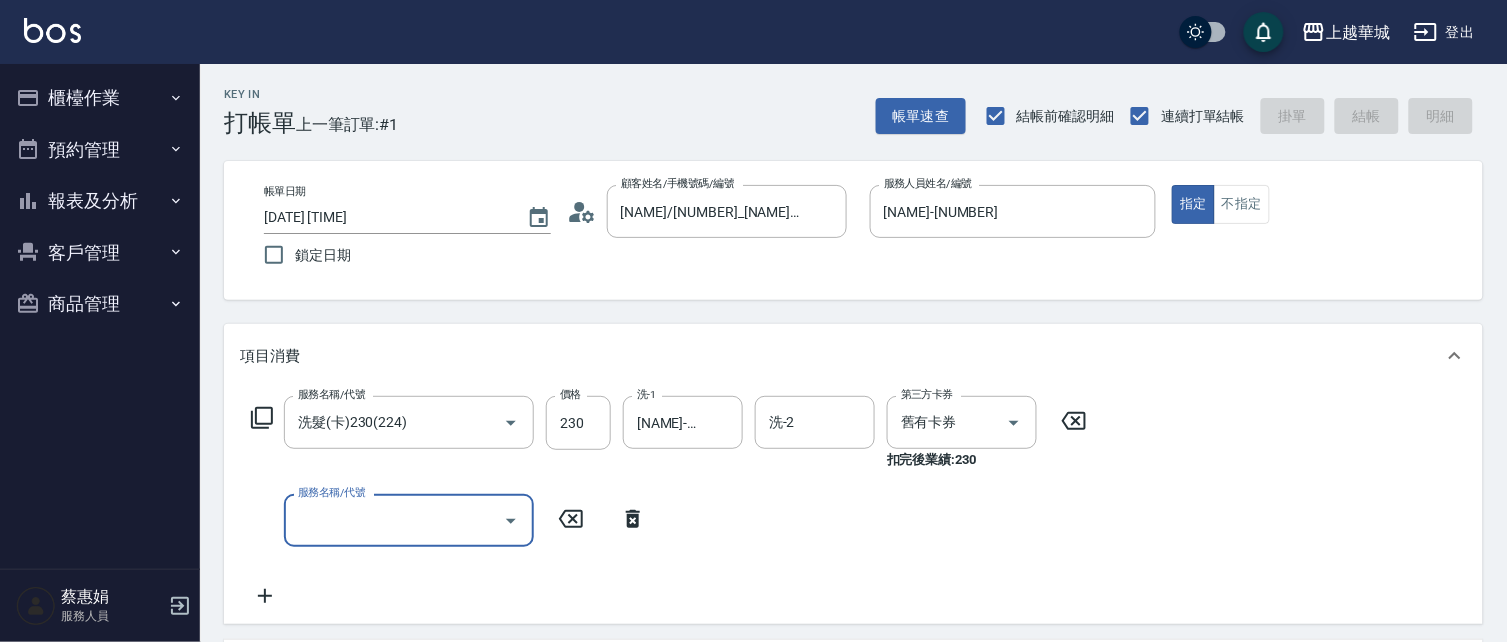 type on "[DATE] [TIME]" 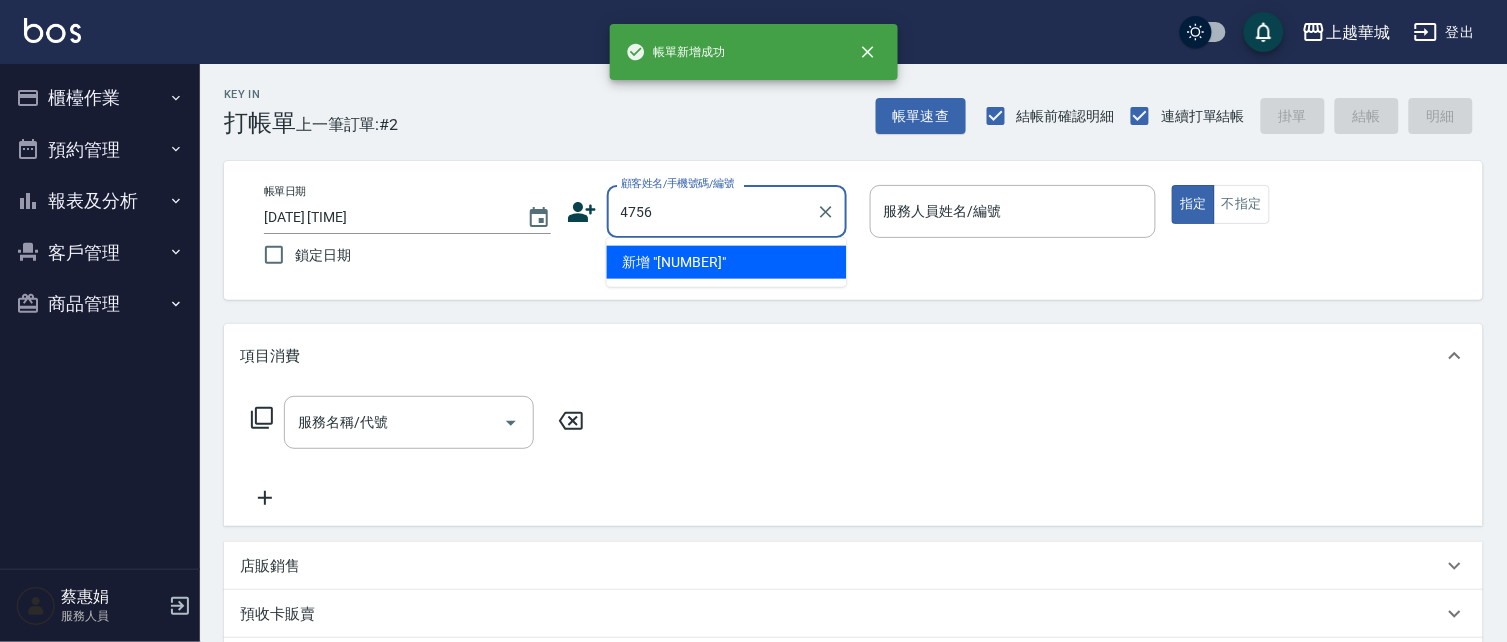 type on "4756" 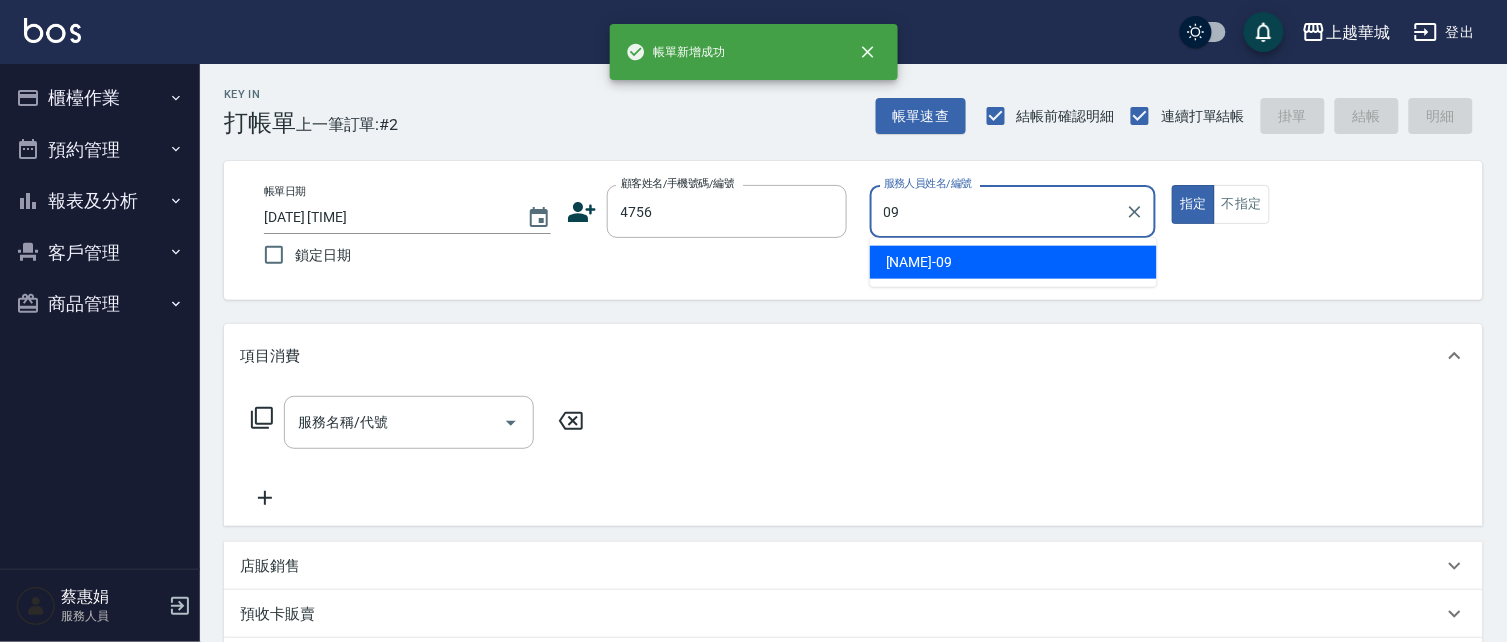 type on "[NAME]-[NUMBER]" 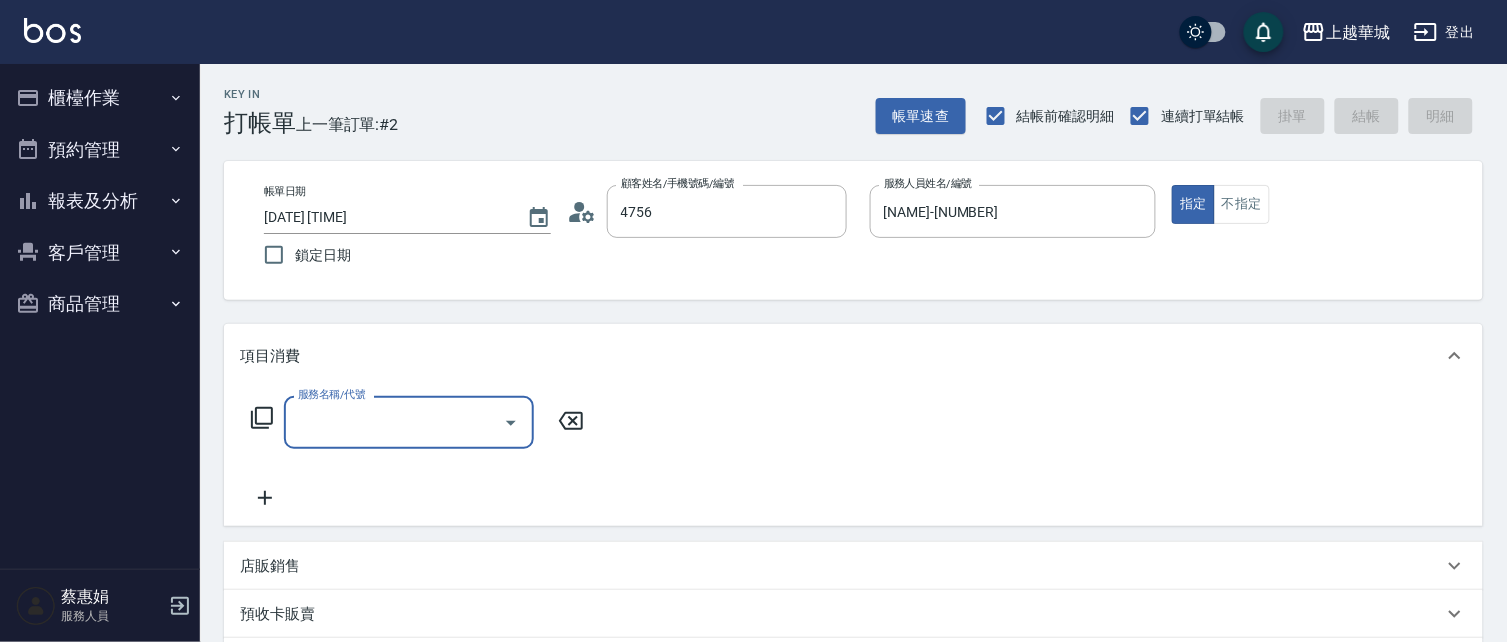 type on "[NAME]/[PHONE]/[NUMBER]" 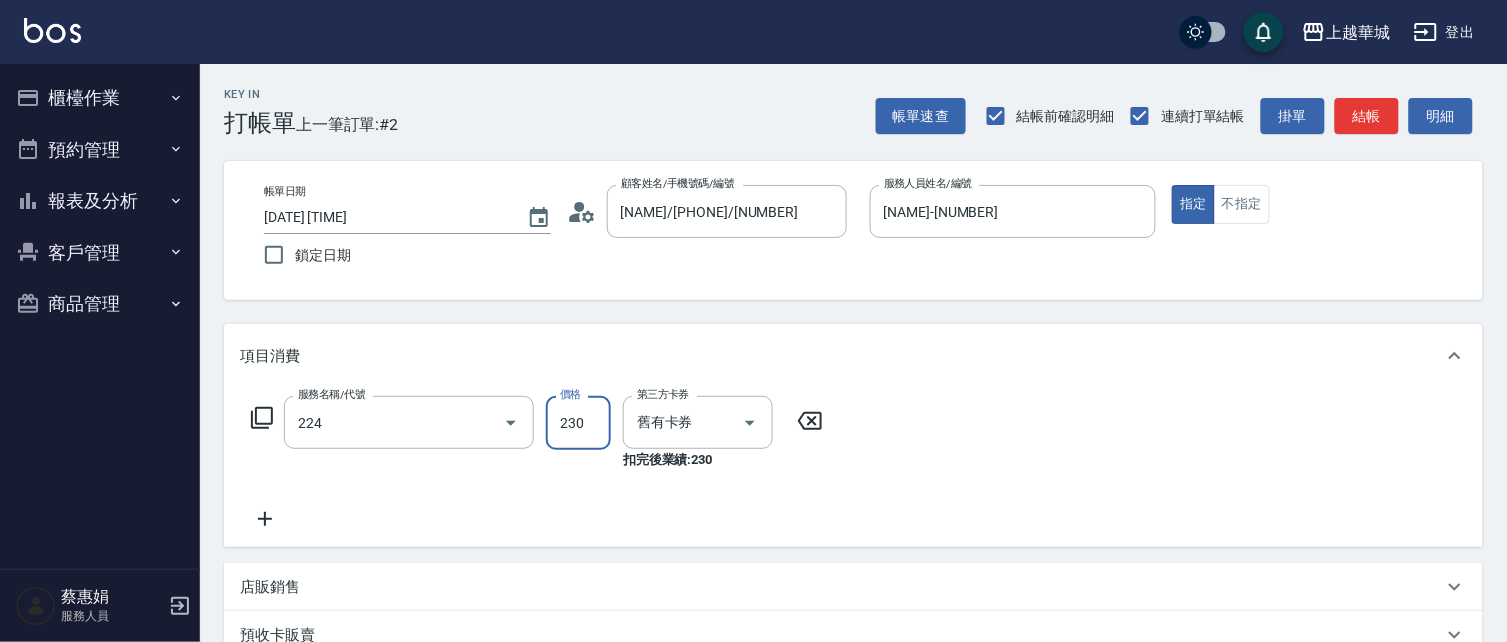 type on "洗髮(卡)230(224)" 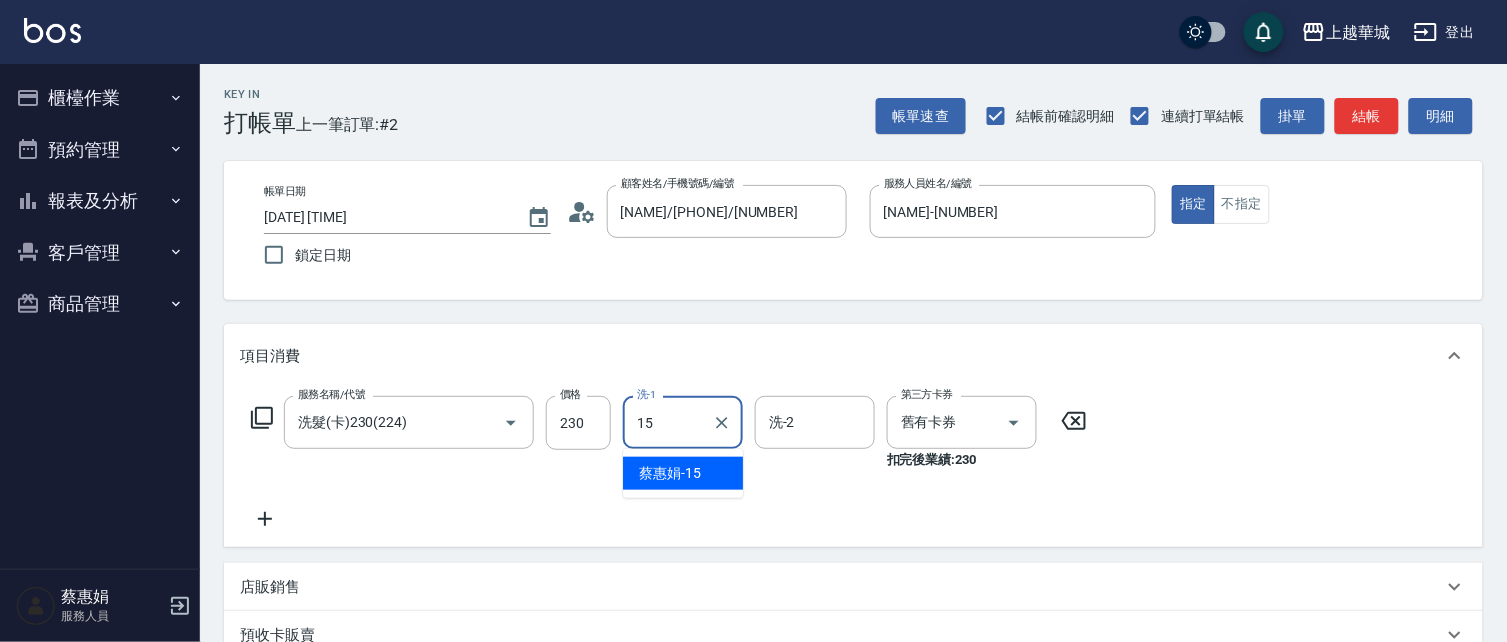 type on "[NAME]-[NUMBER]" 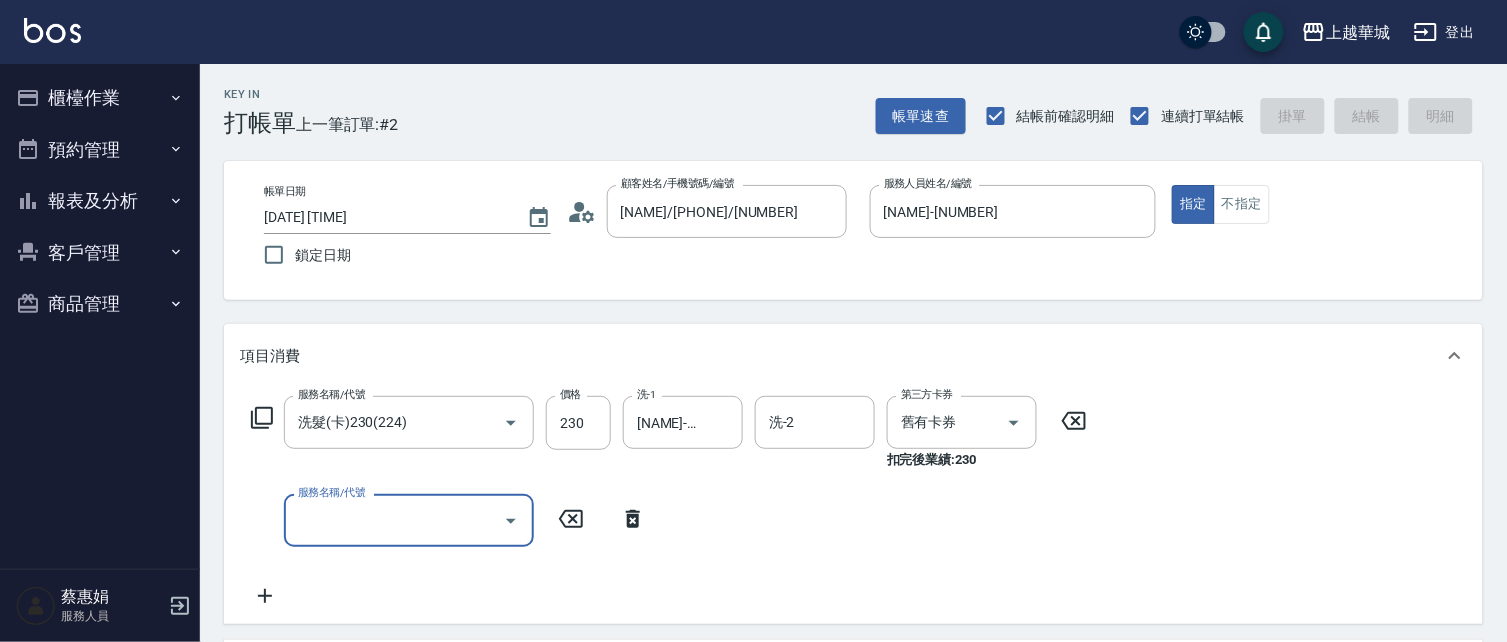 type 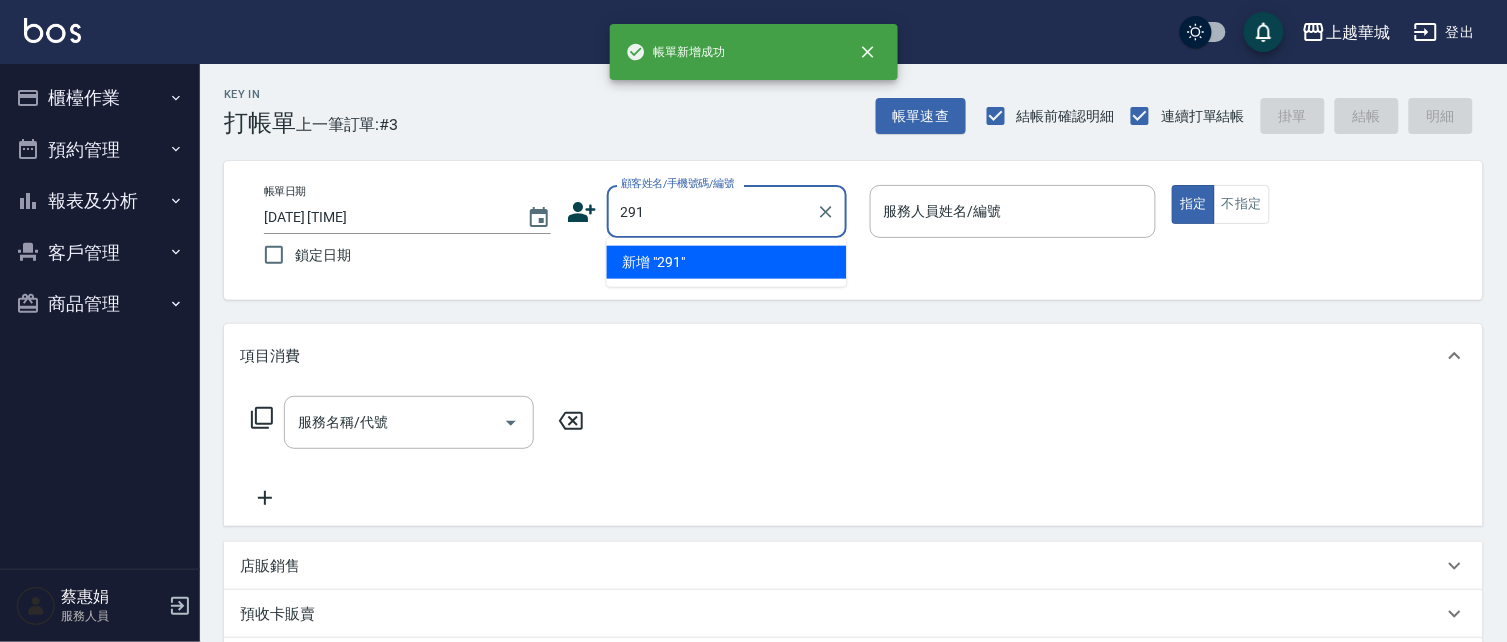 type on "291" 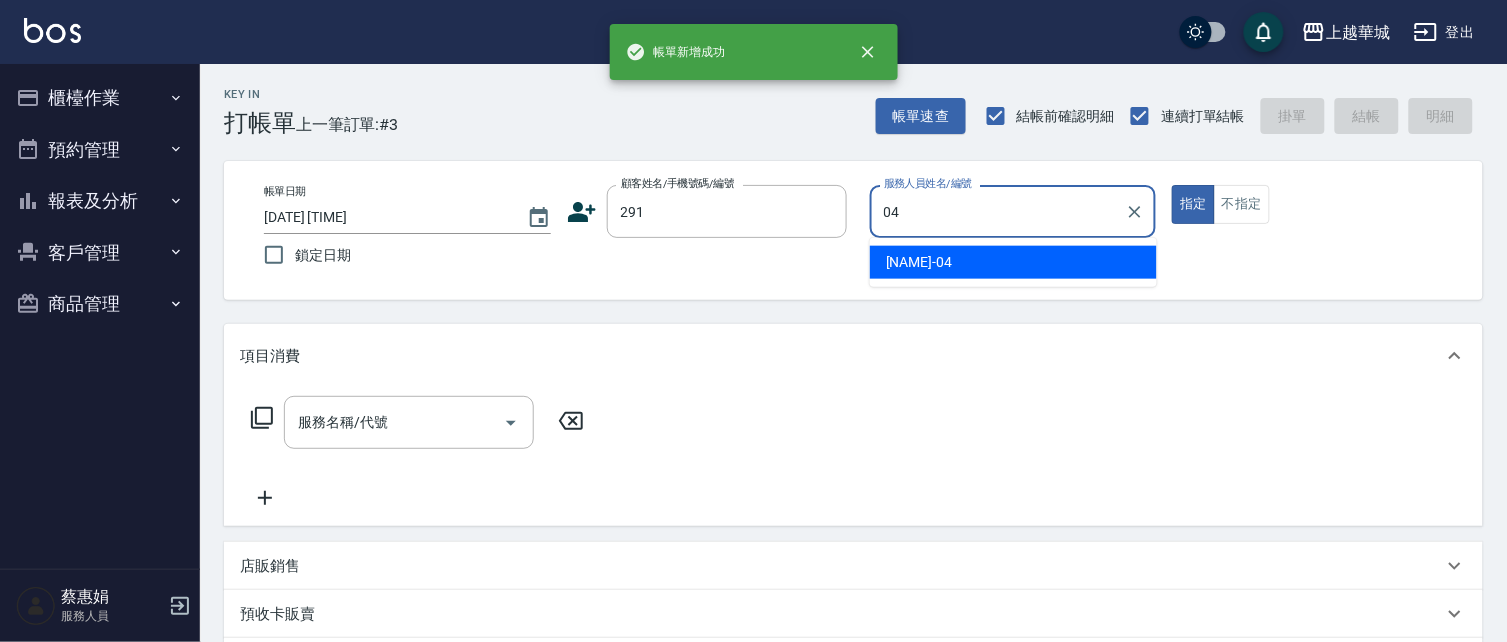 type on "[NAME]-[NUMBER]" 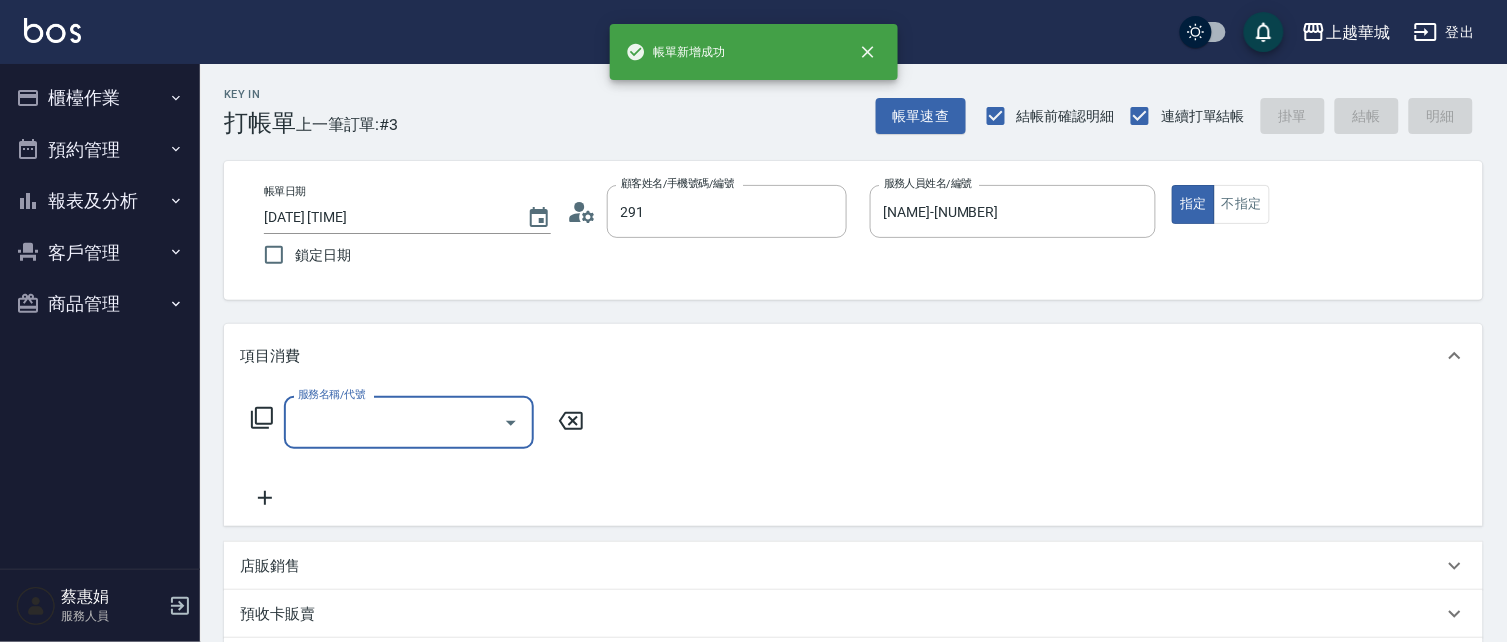 type on "[NAME]/[NUMBER]/[NUMBER]" 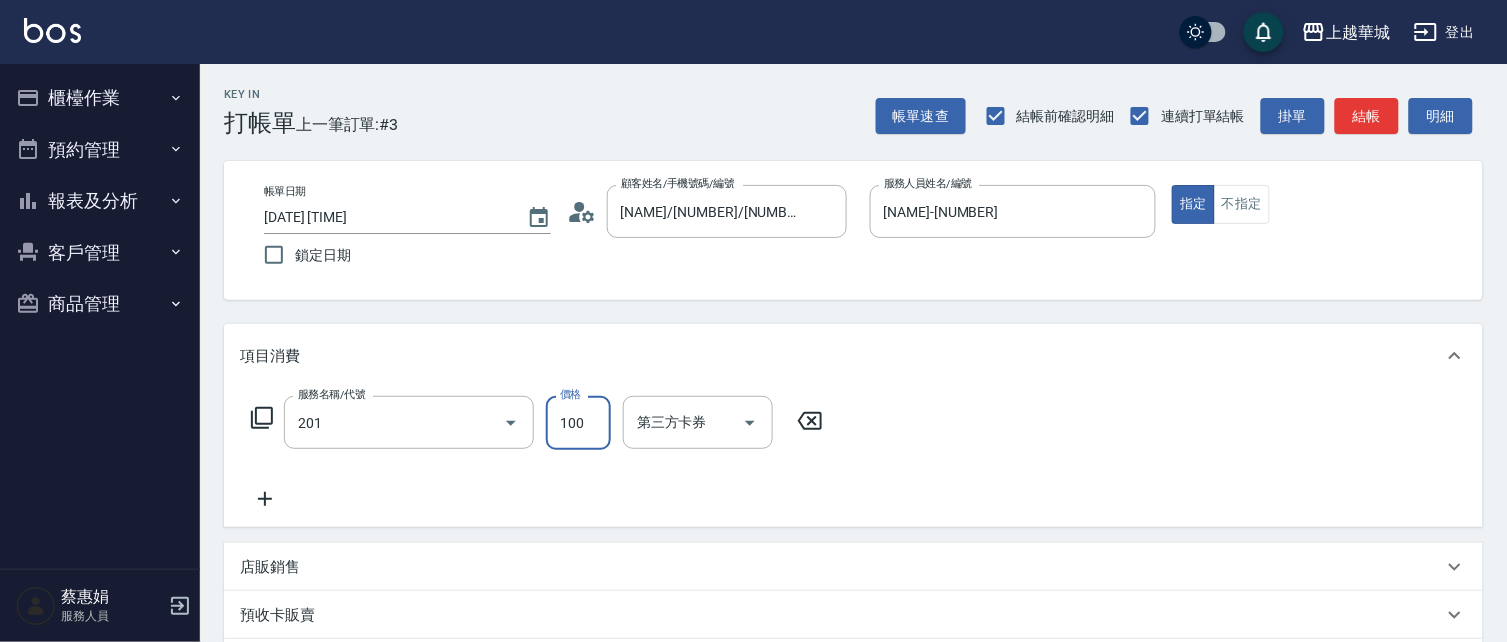 type on "洗髮[100](201)" 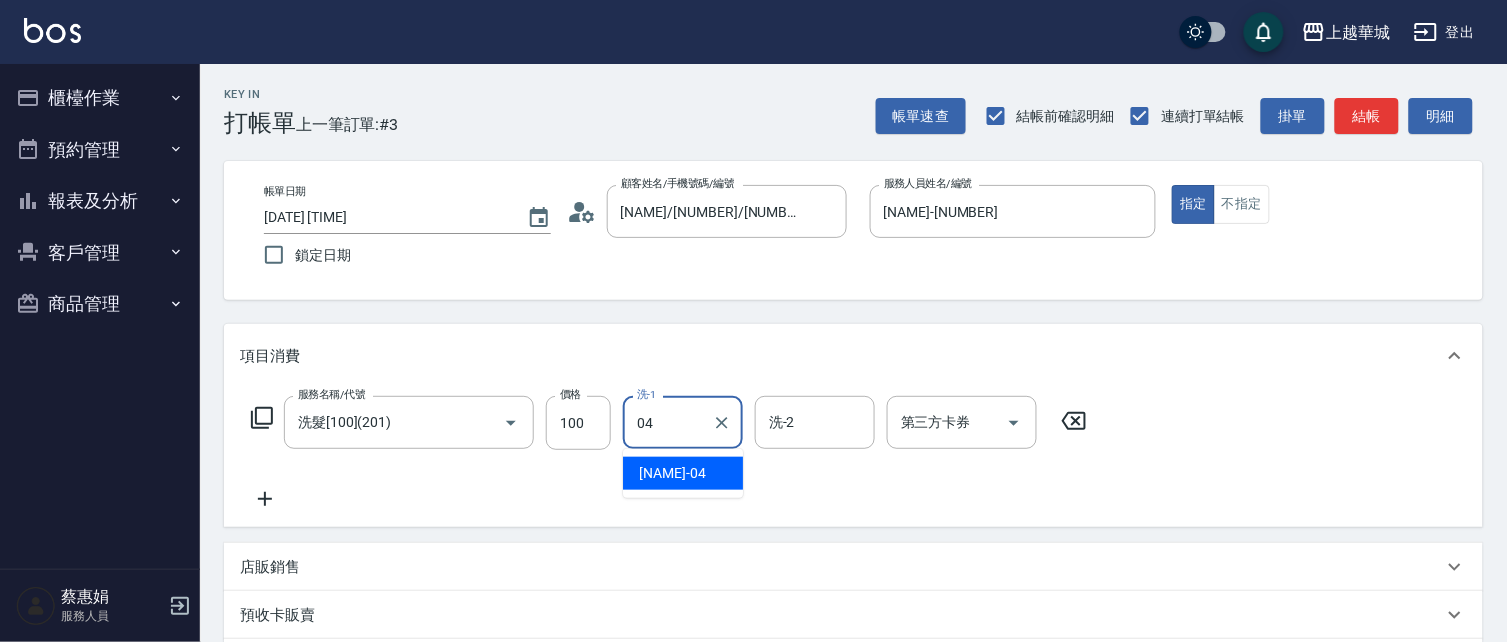 type on "[NAME]-[NUMBER]" 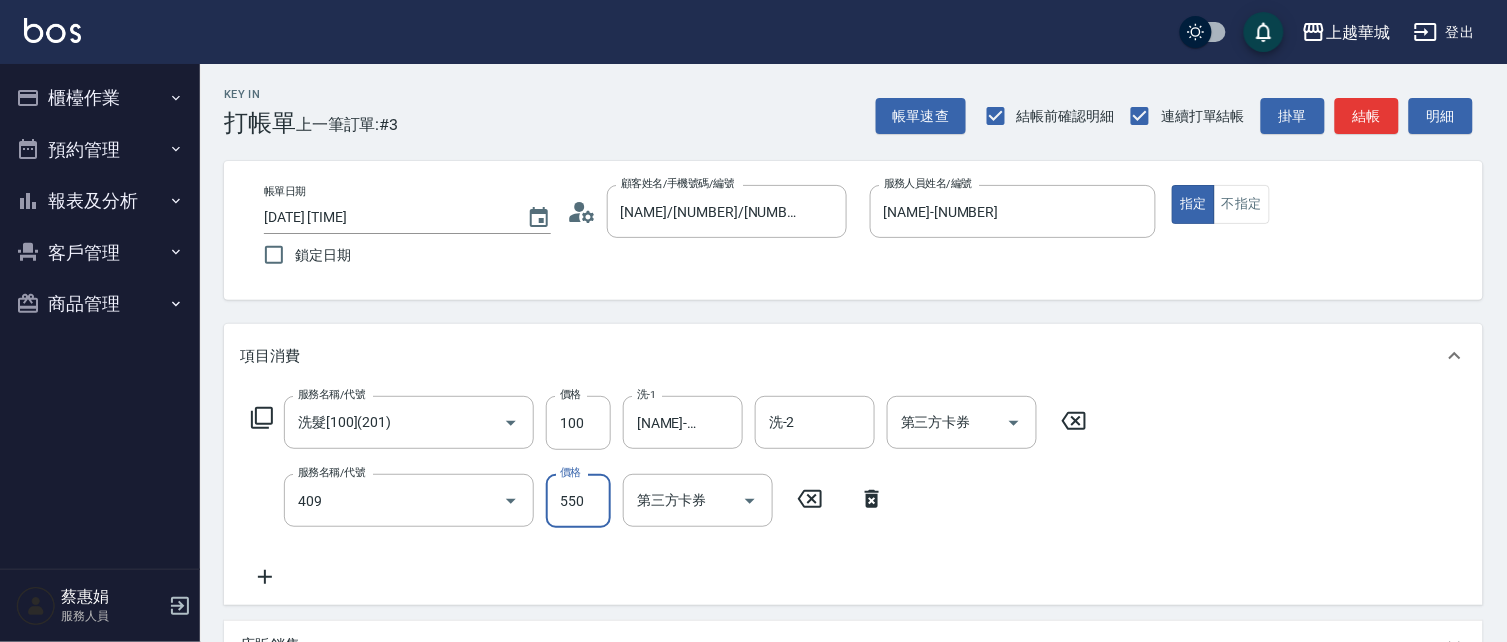 type on "剪髮(550)(409)" 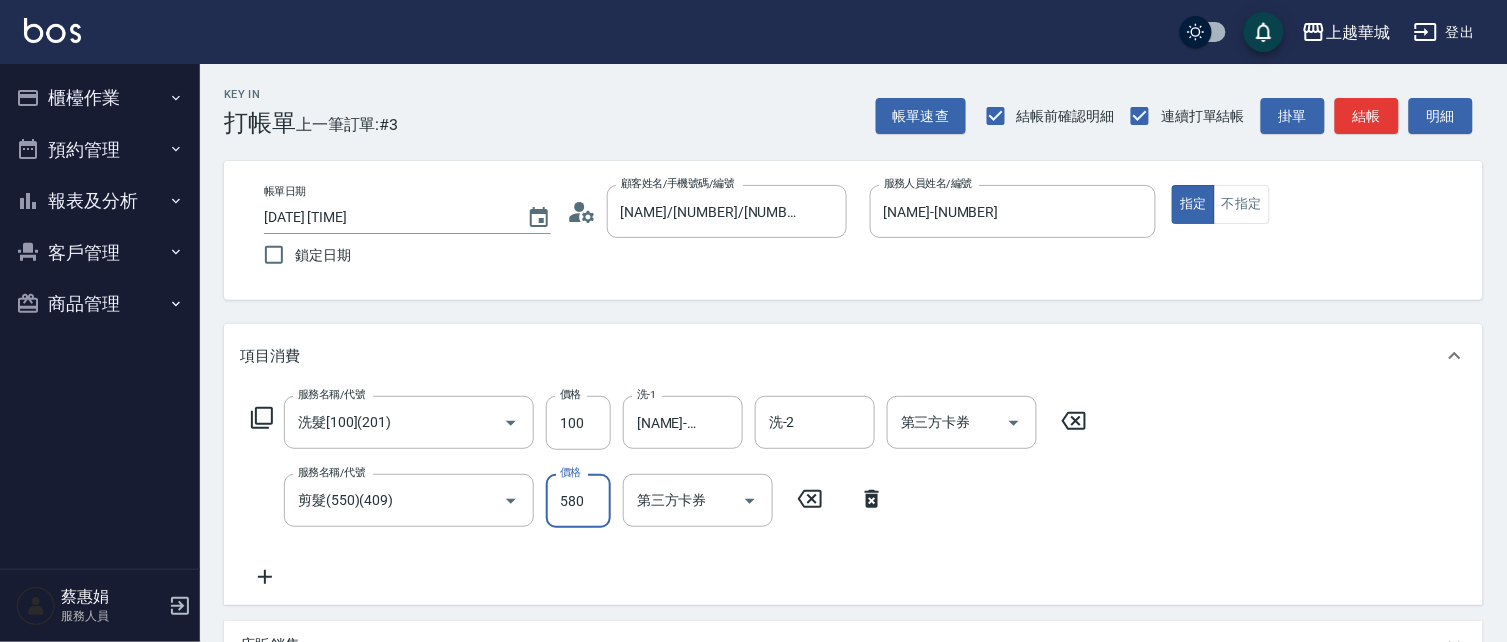 type on "580" 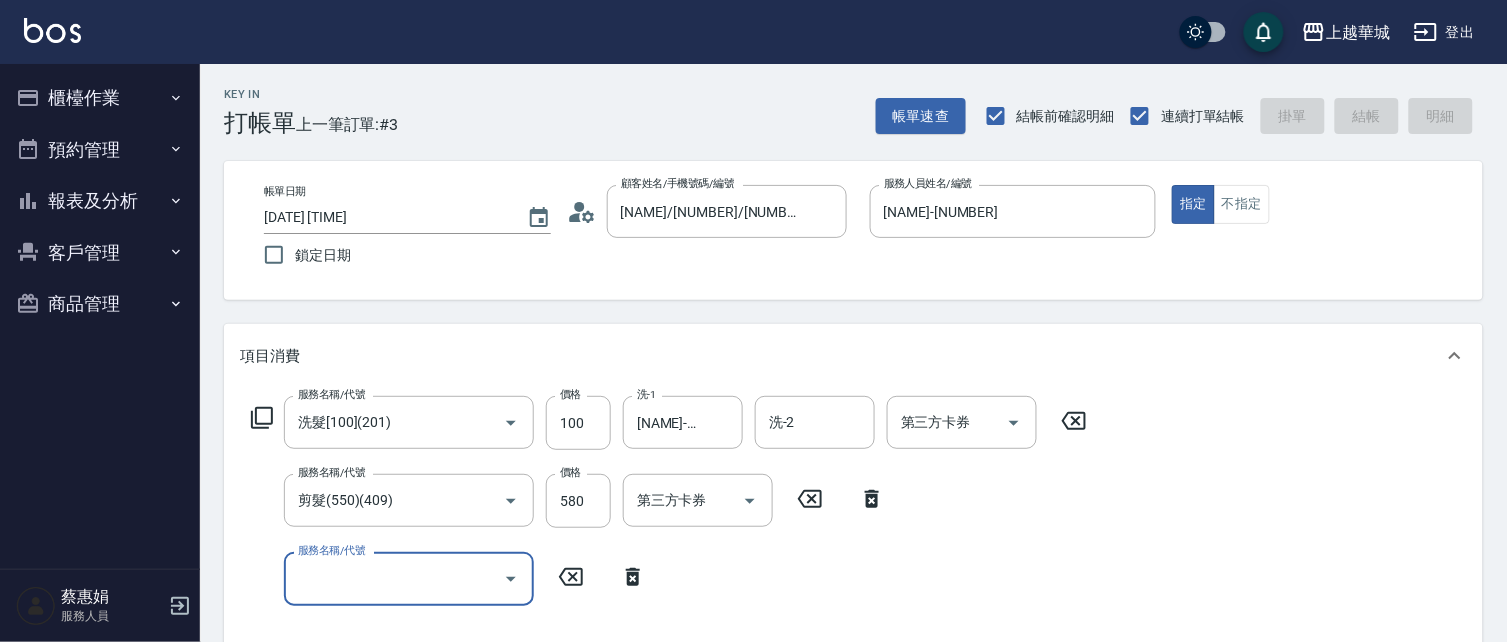 type 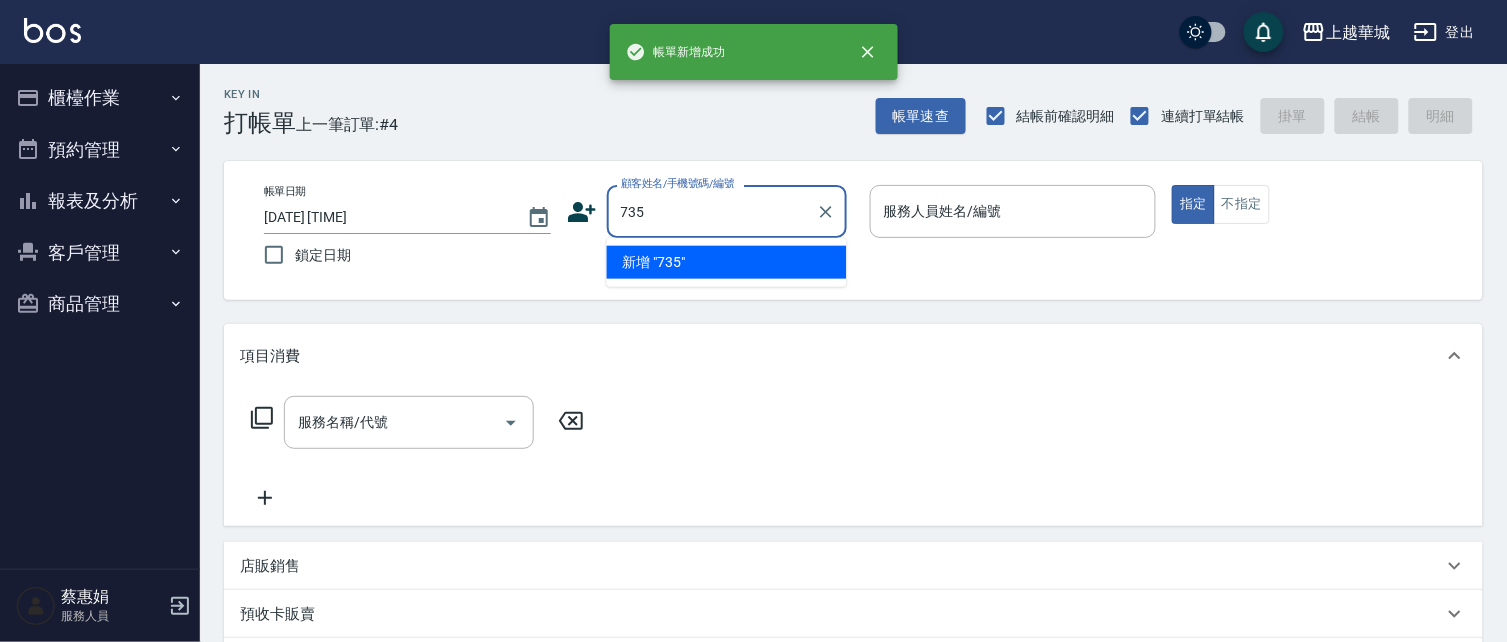 type on "735" 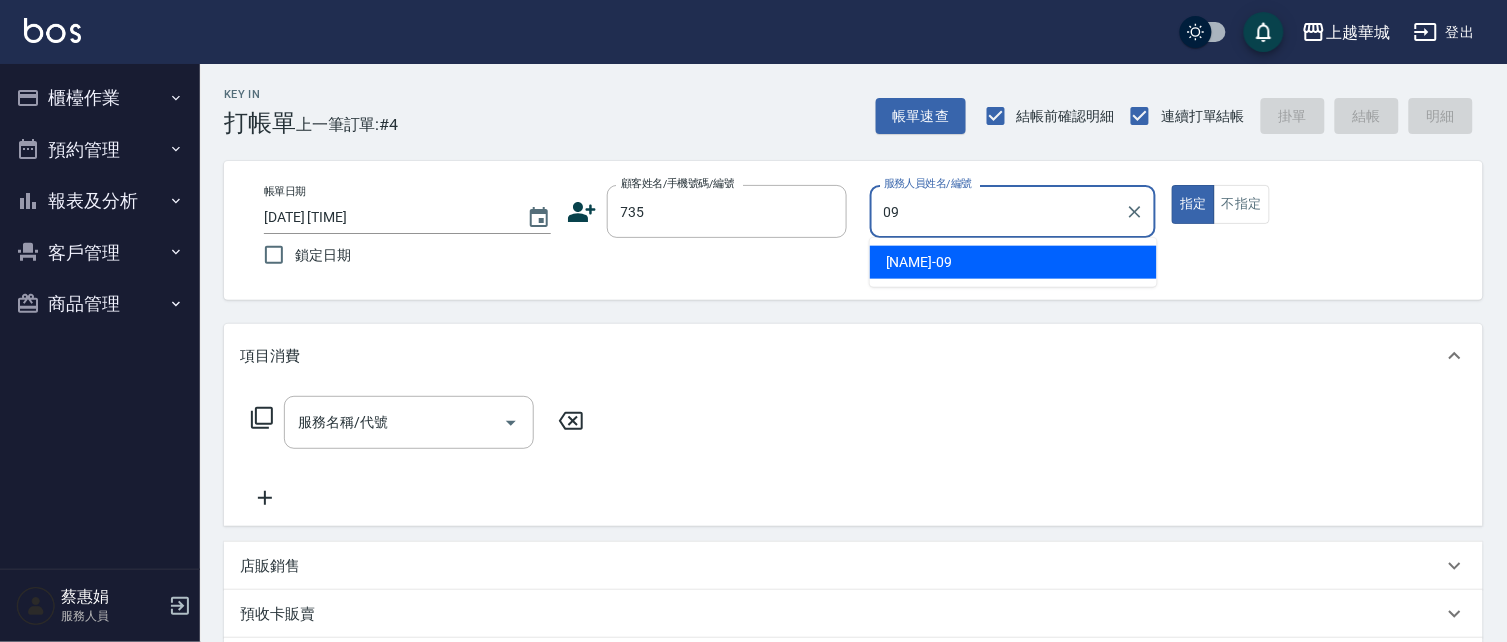 type on "[NAME]-[NUMBER]" 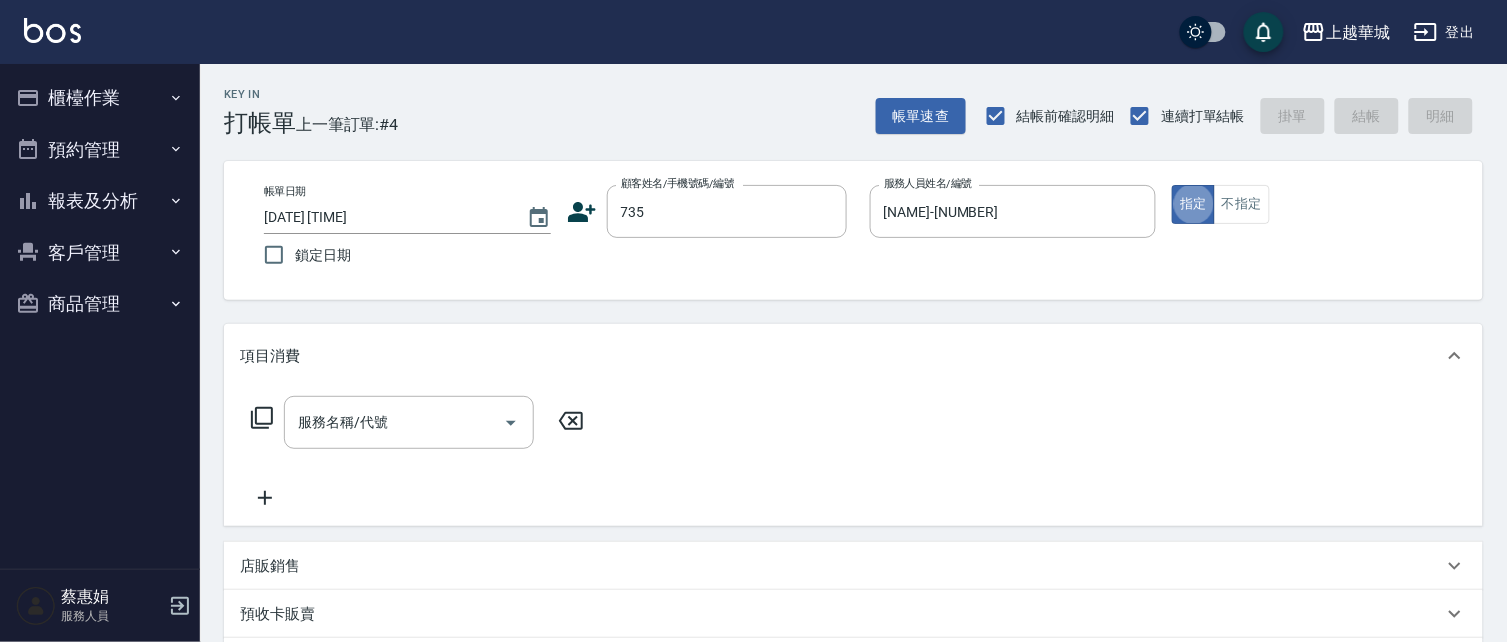 type on "[NAME]/ [PHONE]/[NUMBER]" 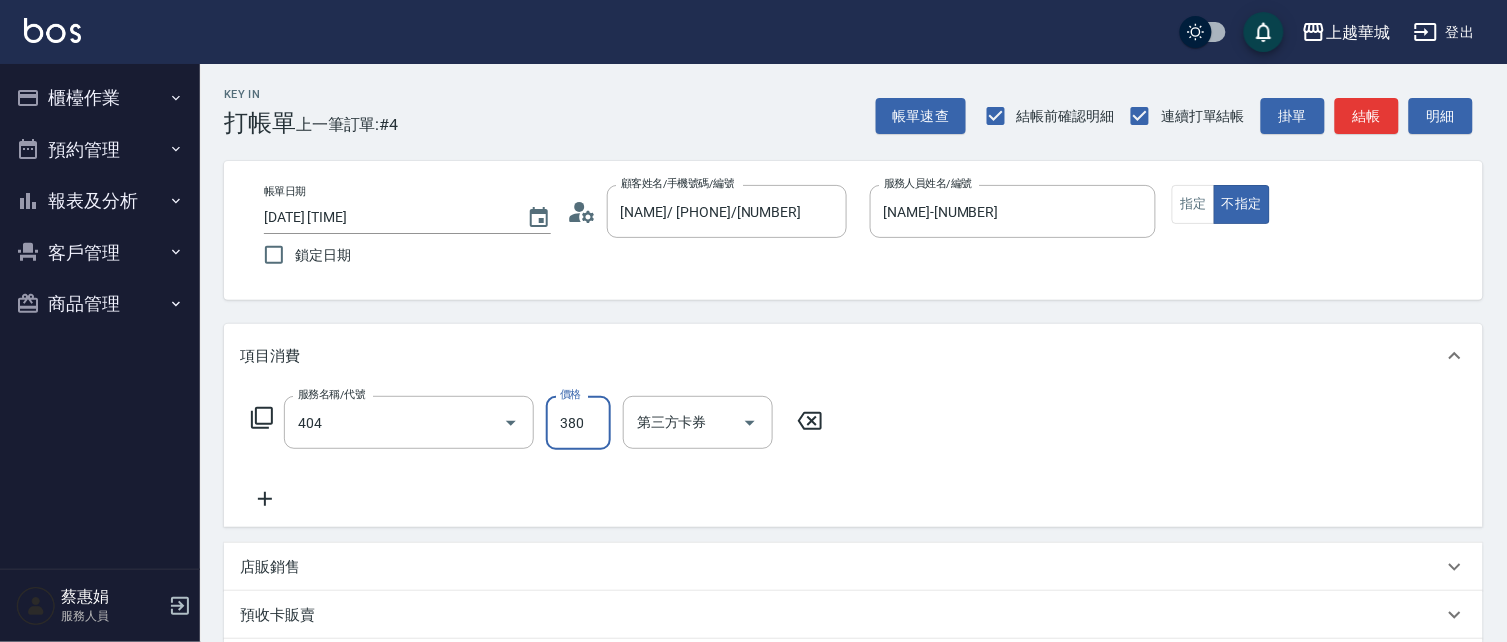 type on "剪髮(380)(404)" 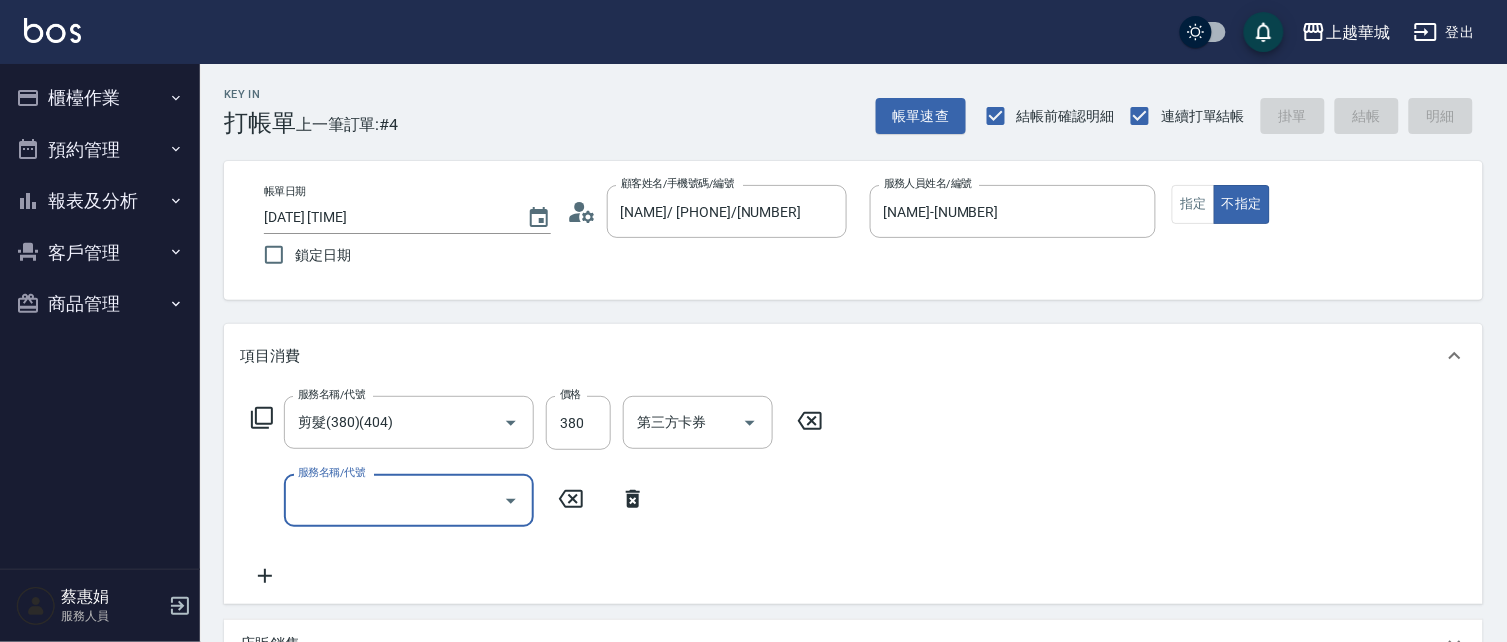 type 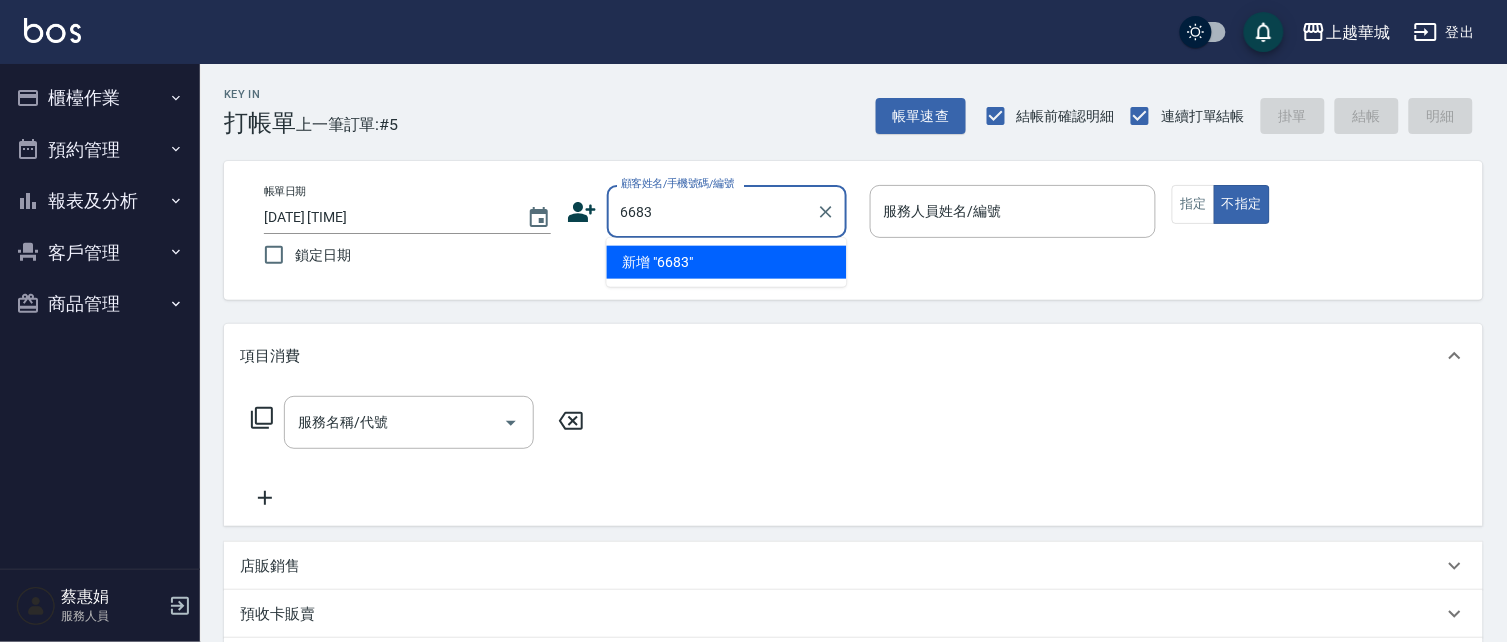 type on "6683" 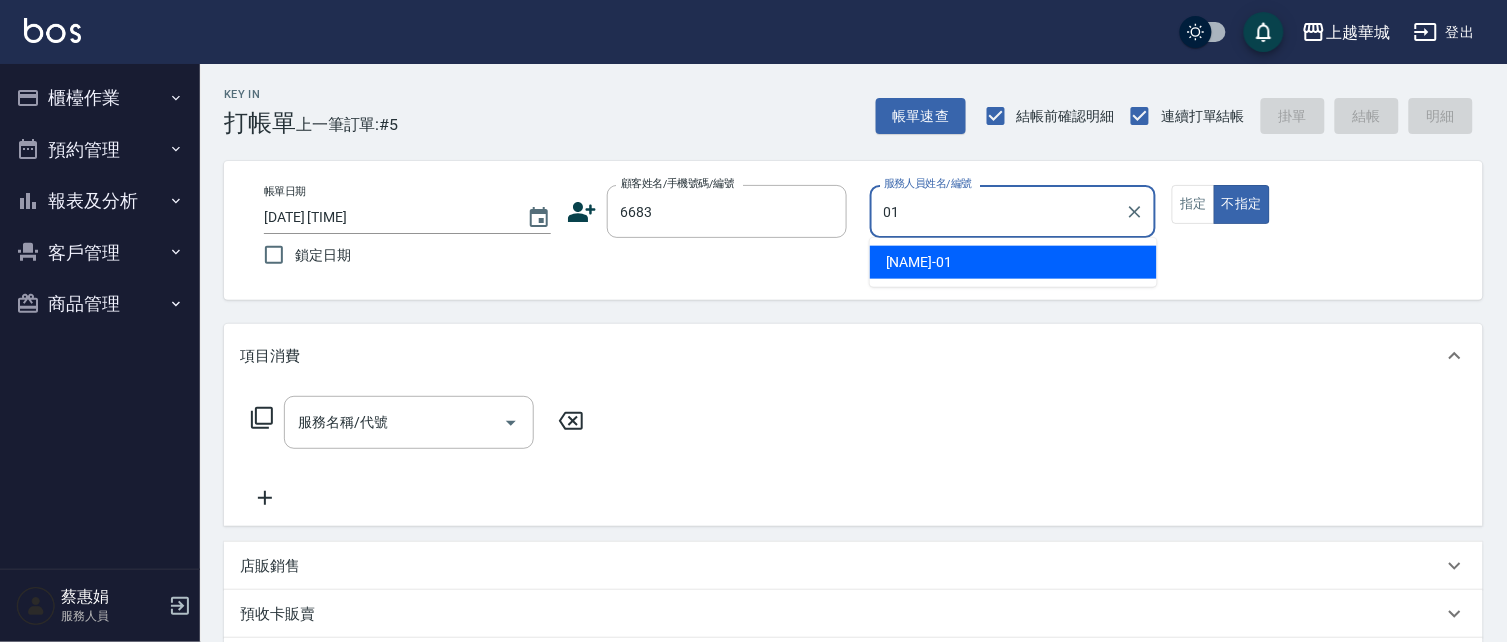 type on "[NAME]-[NUMBER]" 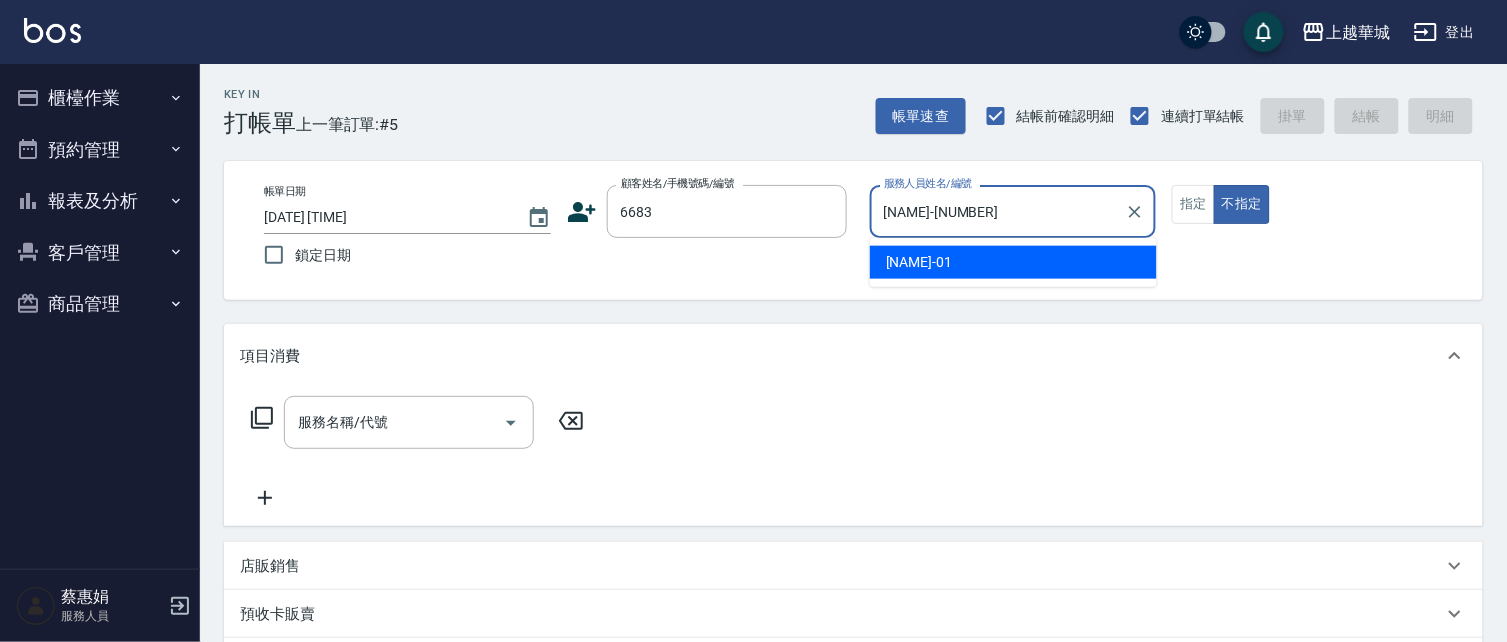 type on "false" 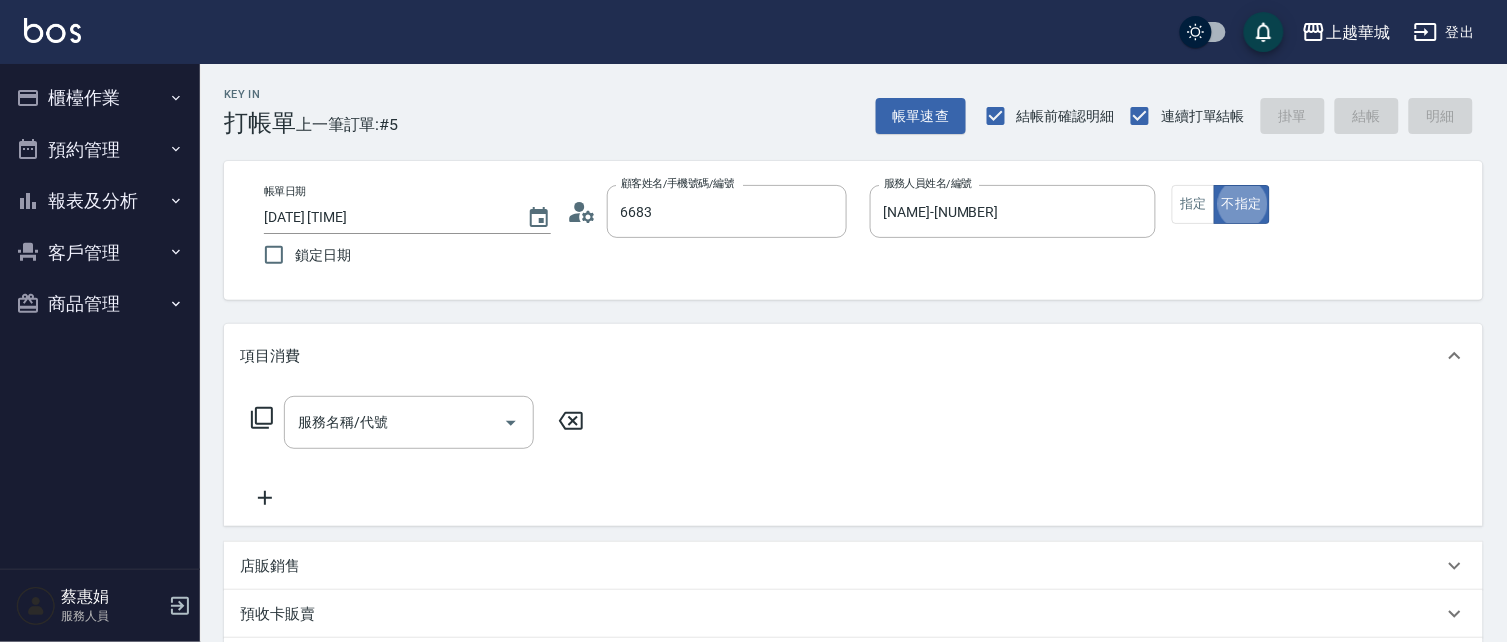 type on "[NAME]/[PHONE]/[NUMBER]" 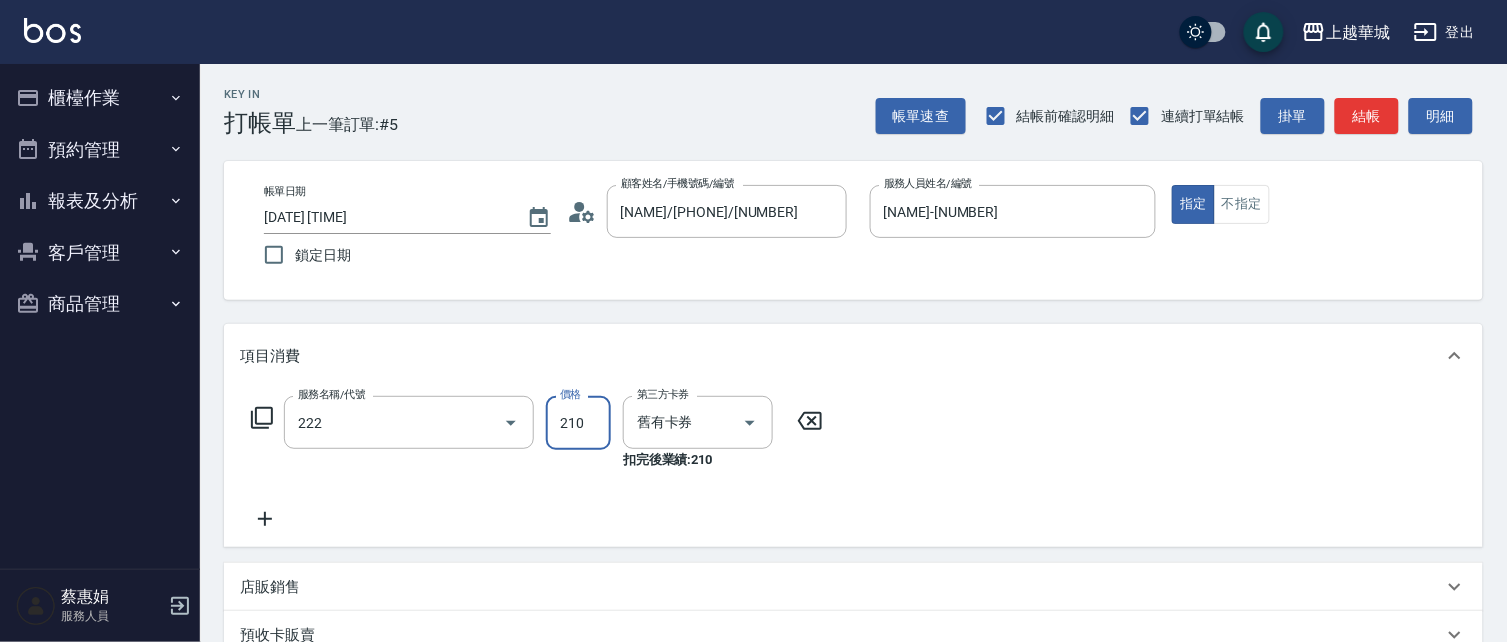 type on "洗髮卡券[210](222)" 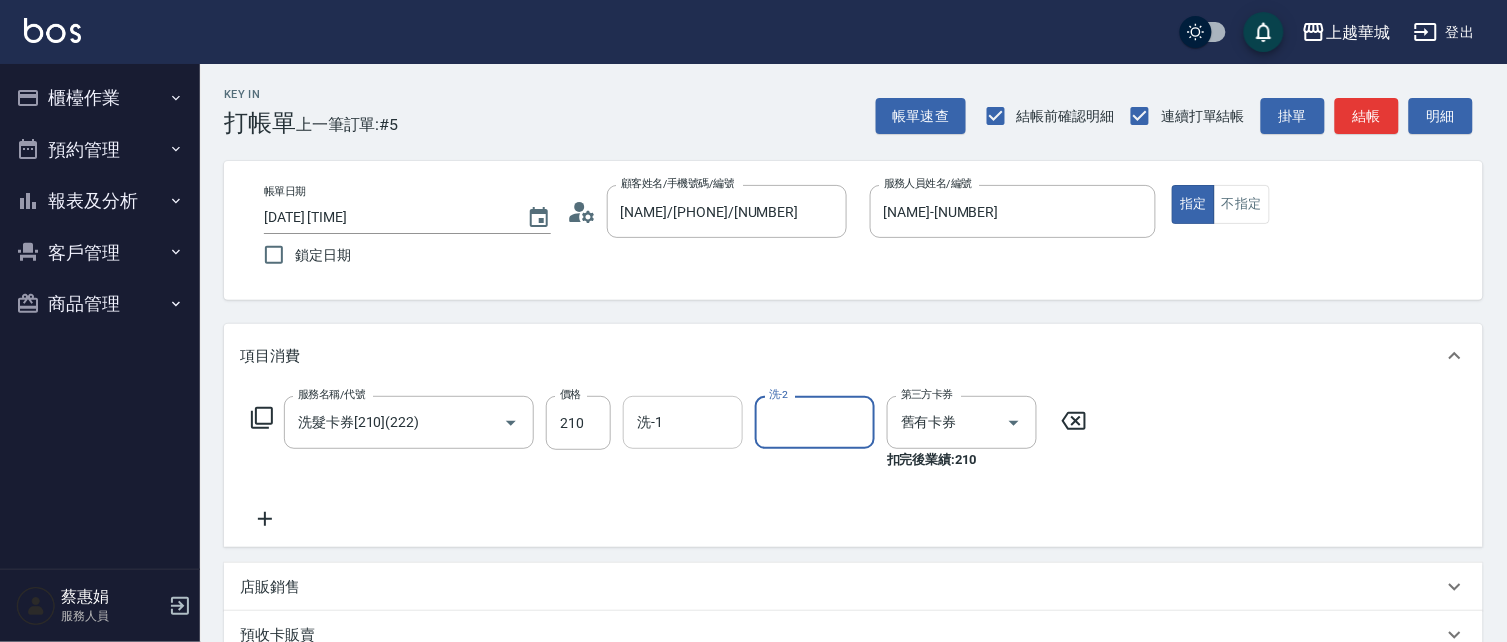 click on "洗-1" at bounding box center [683, 422] 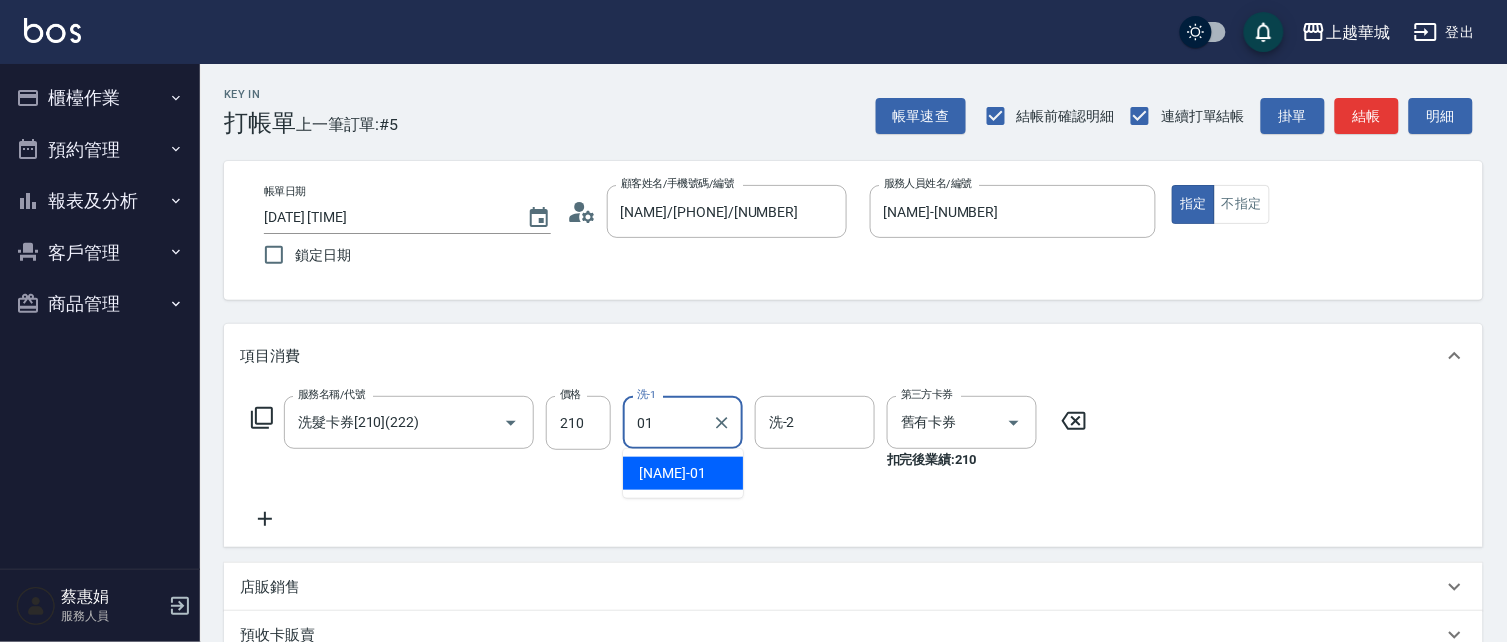 type on "[NAME]-[NUMBER]" 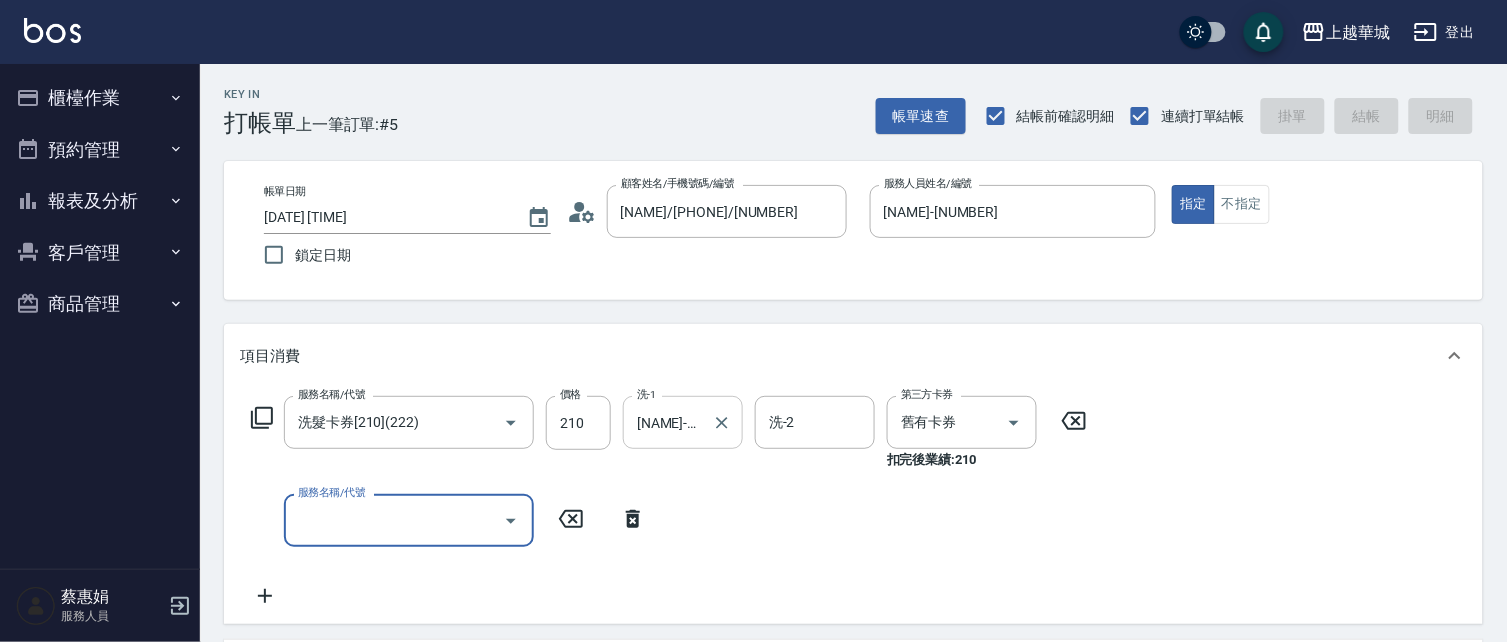 type 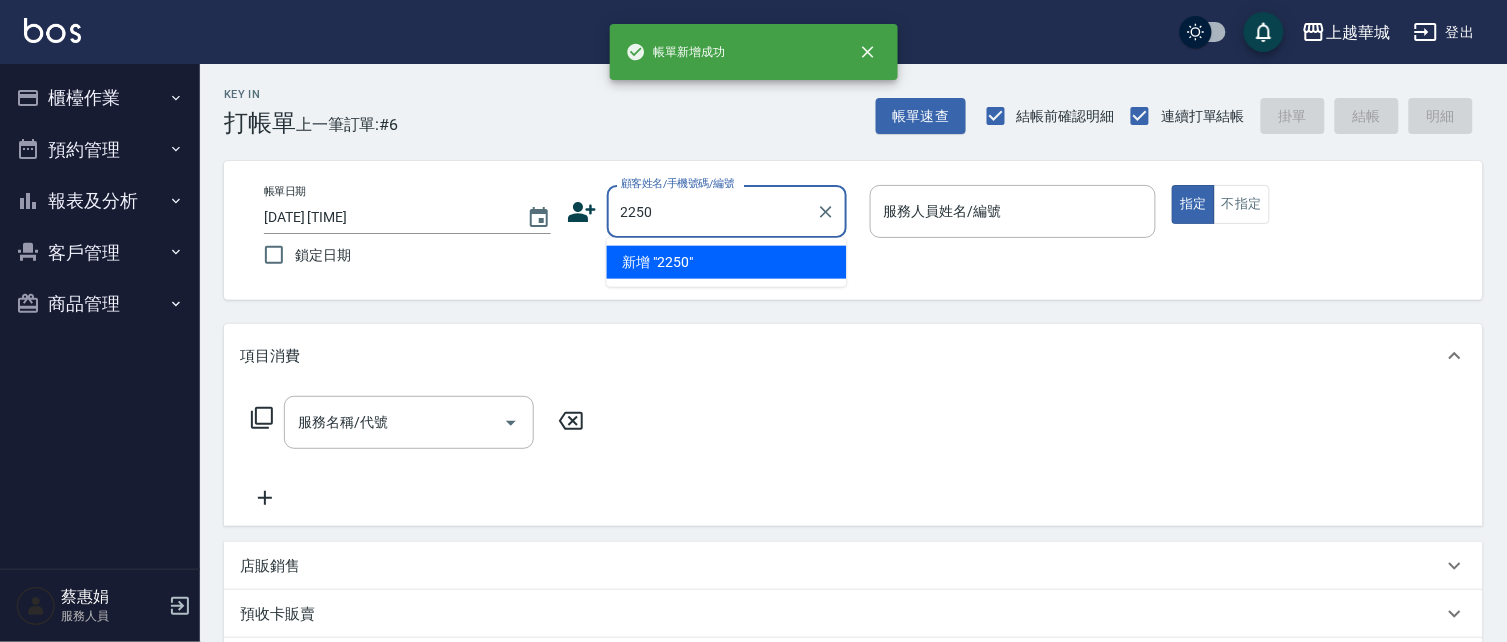 type on "2250" 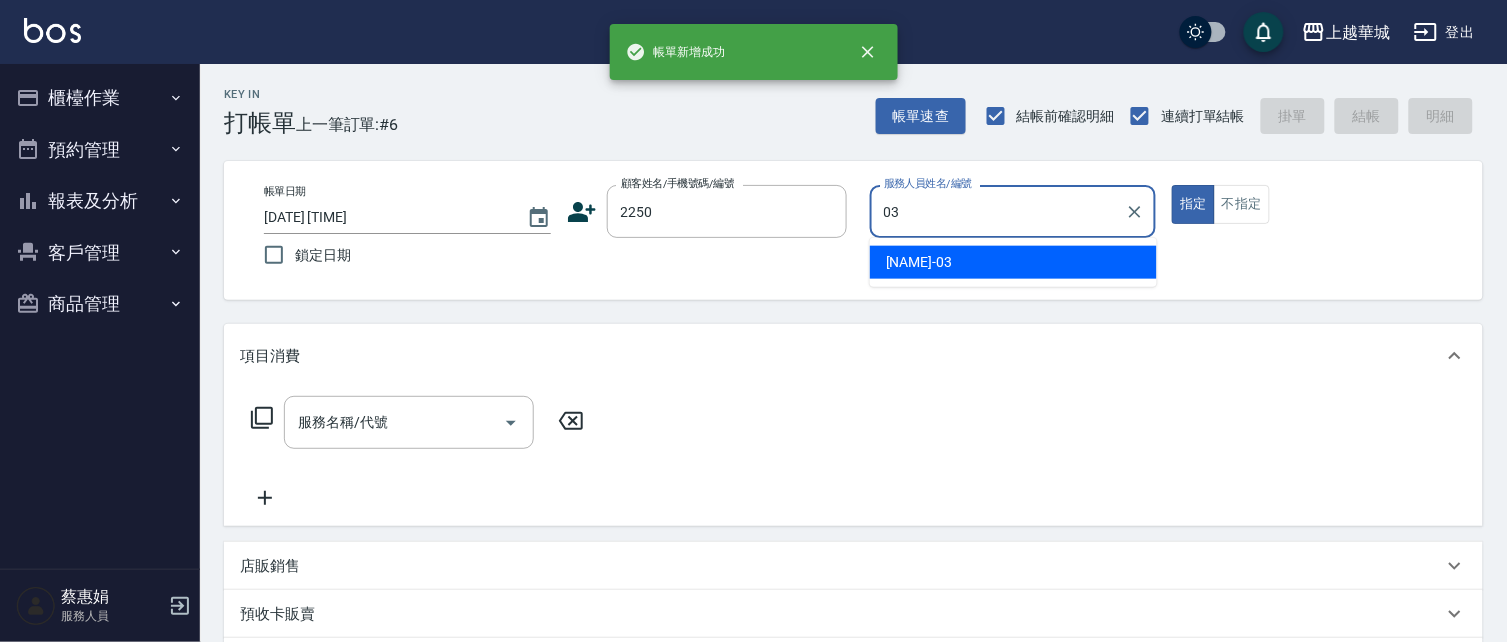 type on "[NAME]-[NUMBER]" 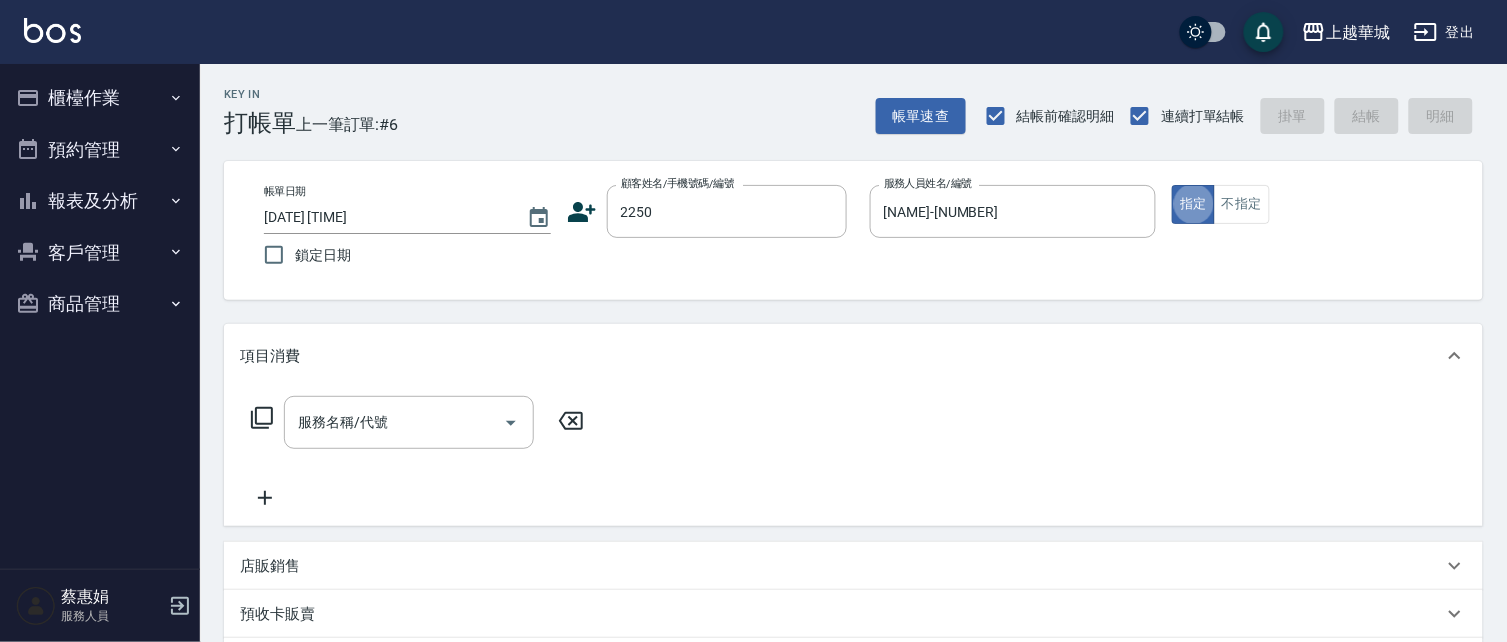 type on "[NAME]/[PHONE]/[NUMBER]" 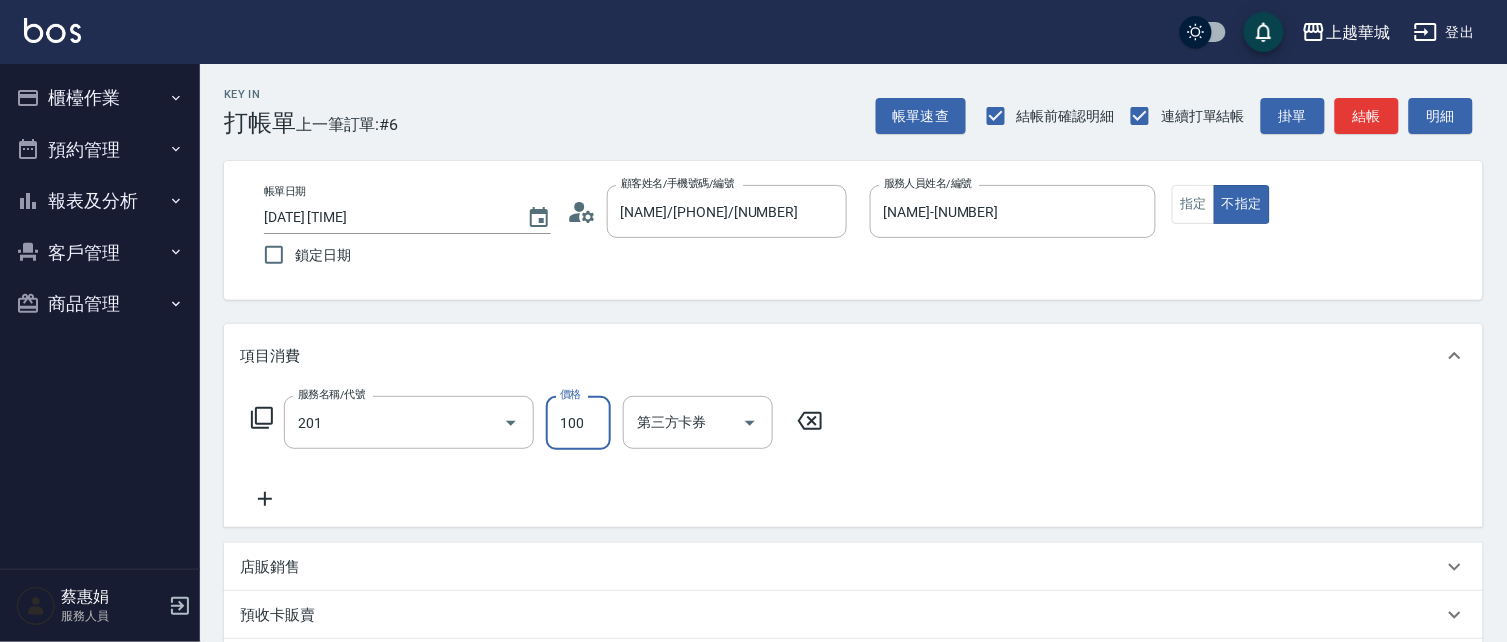 type on "洗髮[100](201)" 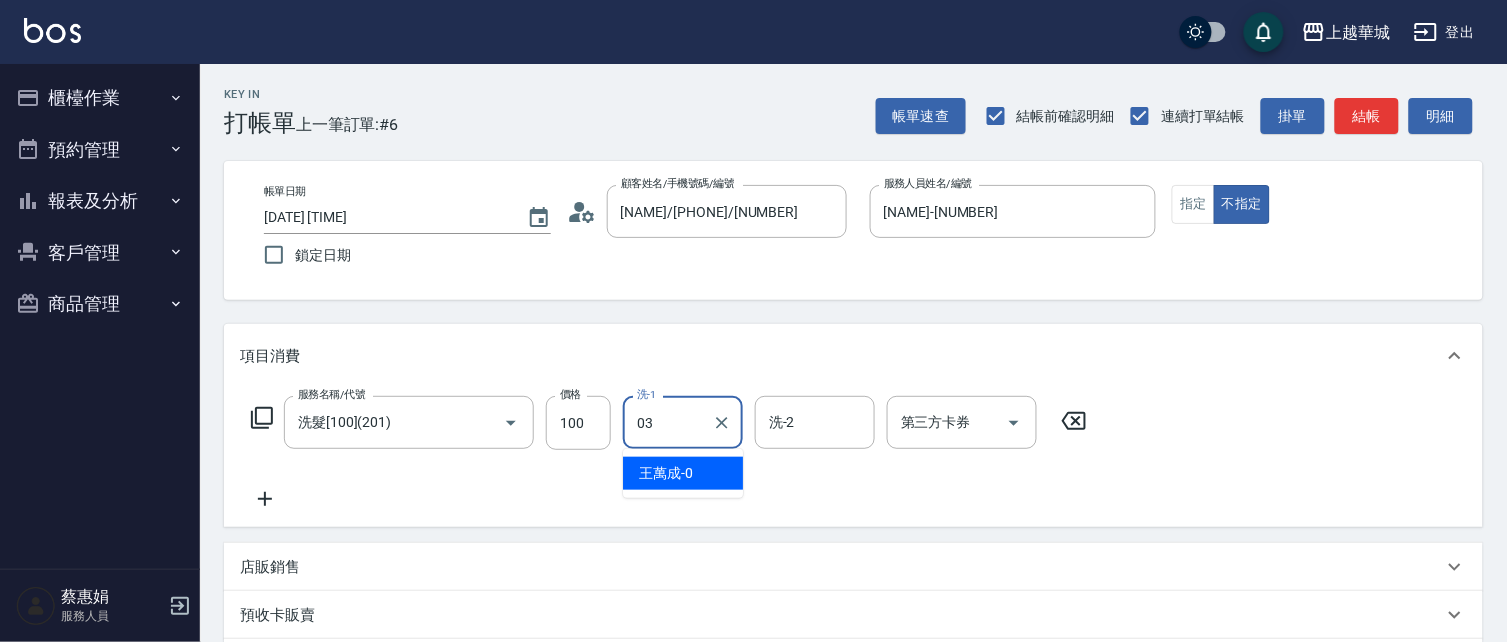 type on "[NAME]-[NUMBER]" 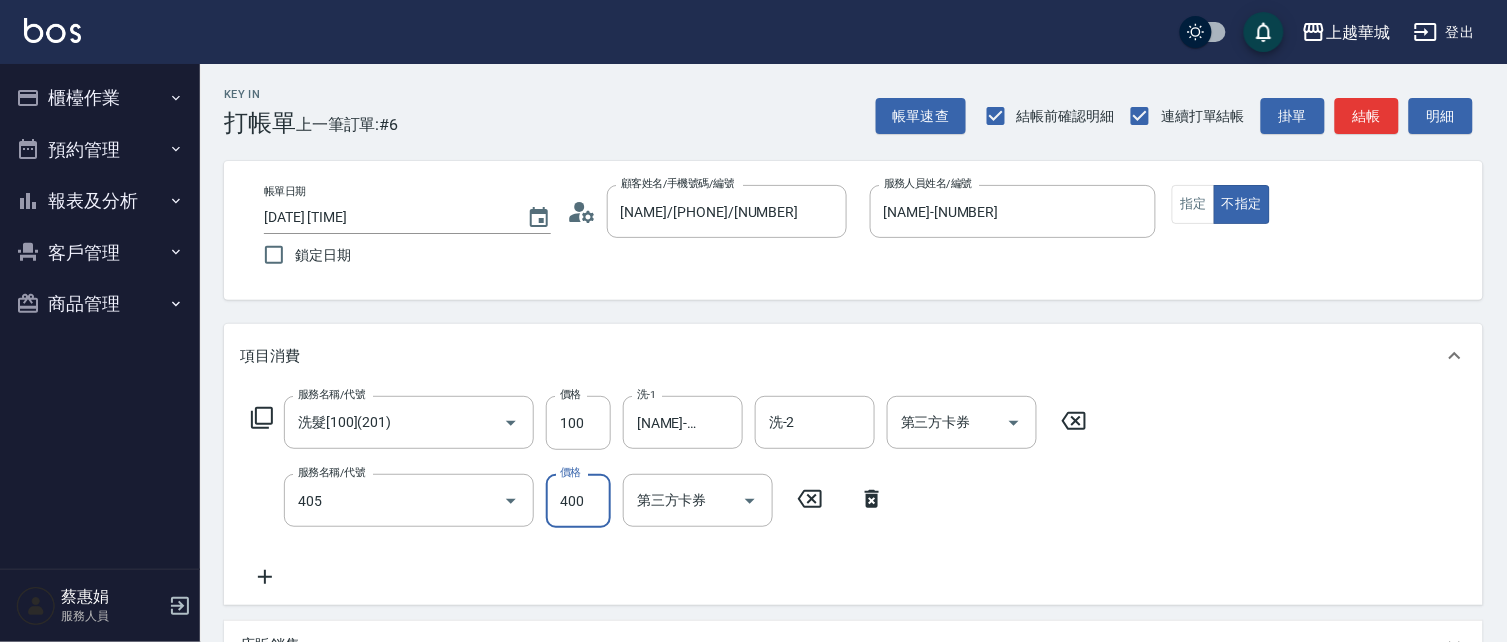 type on "剪髮(400)(405)" 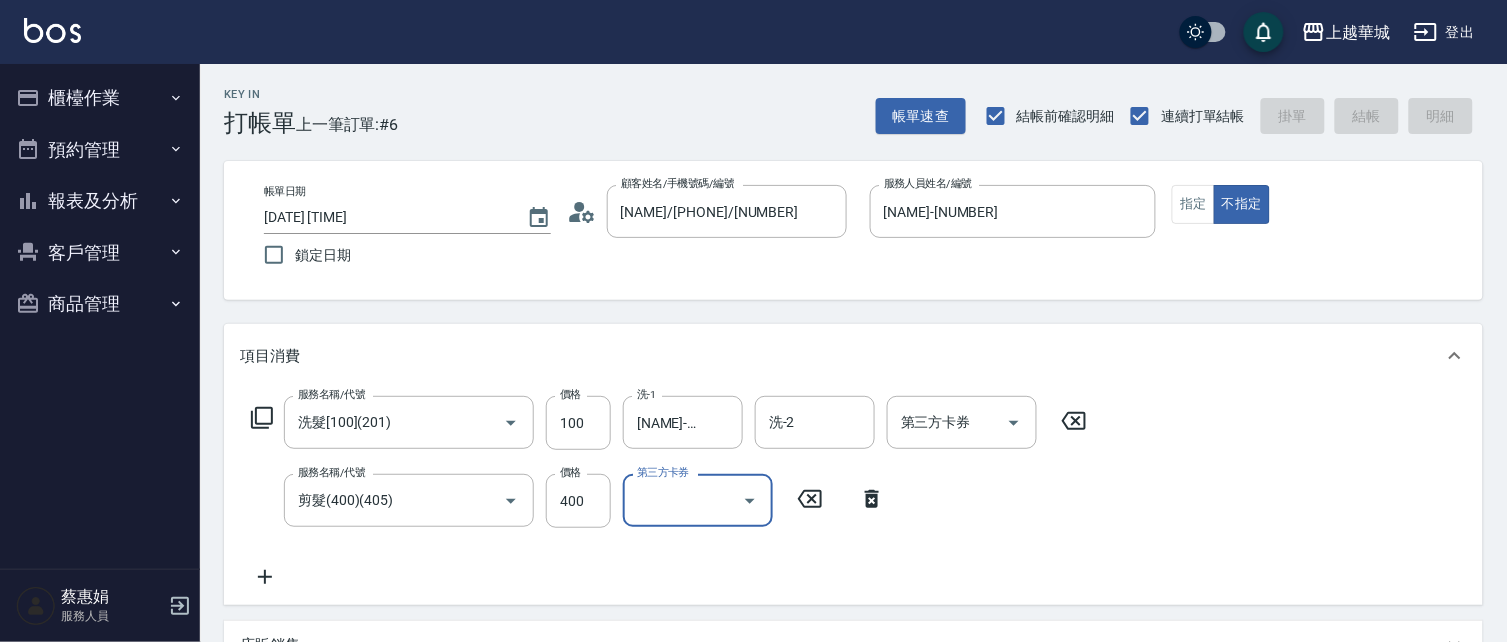type 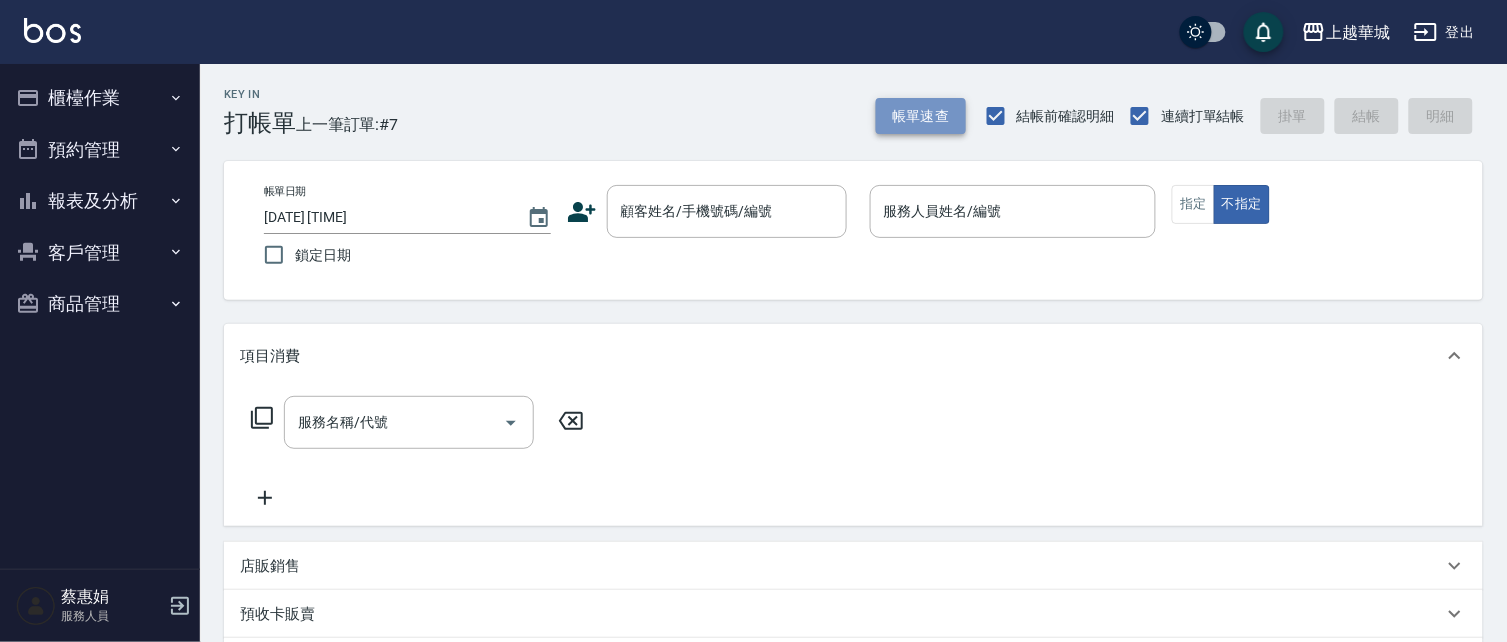 click on "帳單速查" at bounding box center [921, 116] 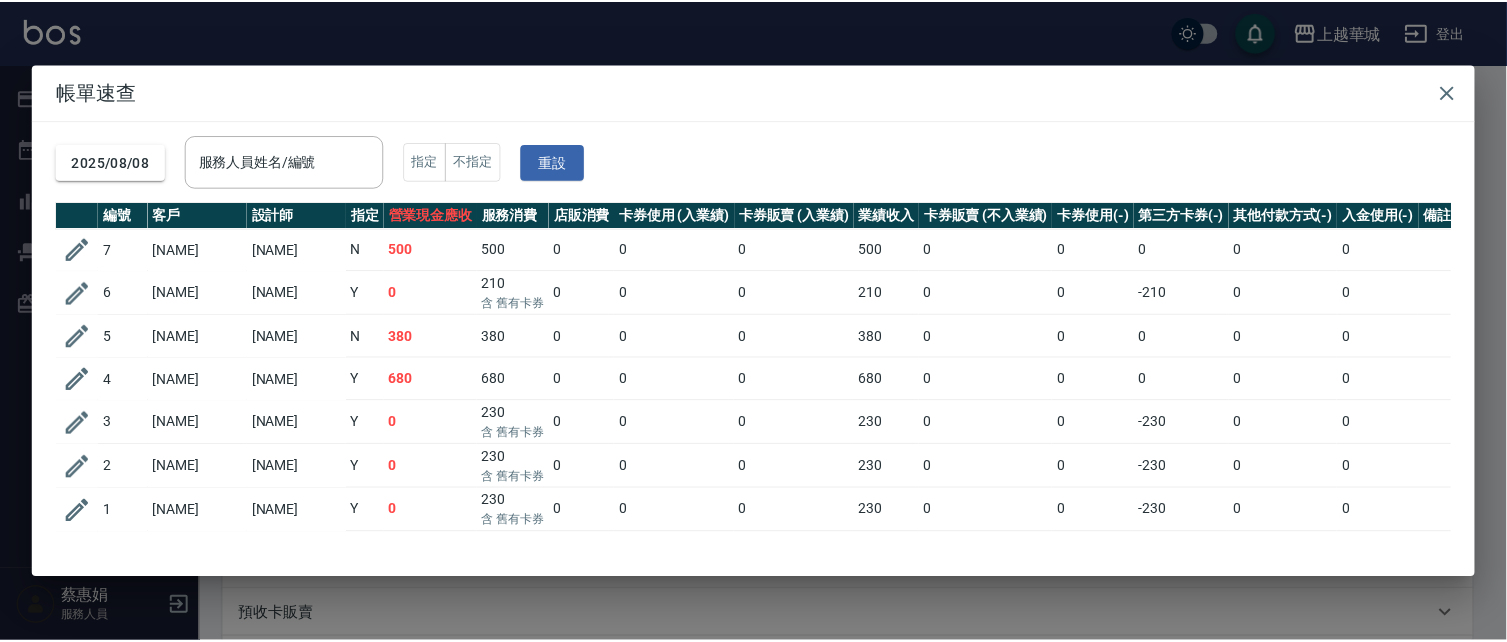 scroll, scrollTop: 0, scrollLeft: 0, axis: both 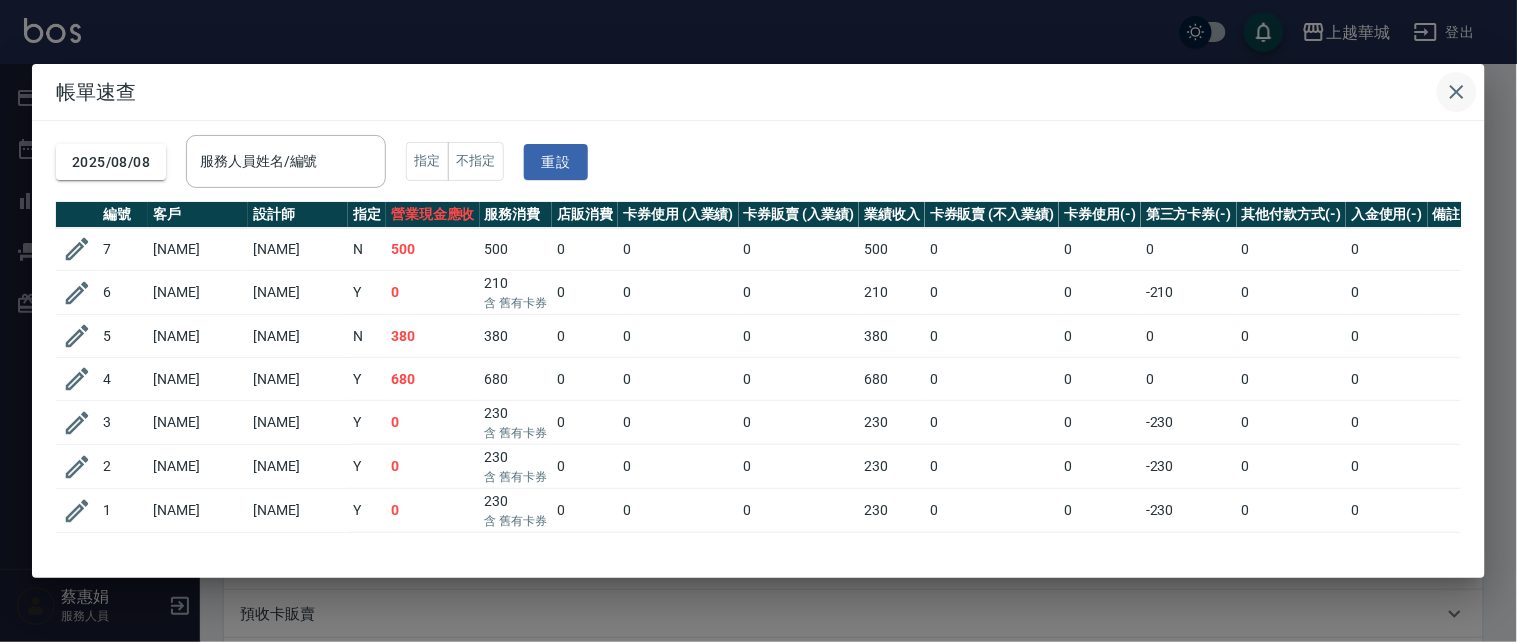 click 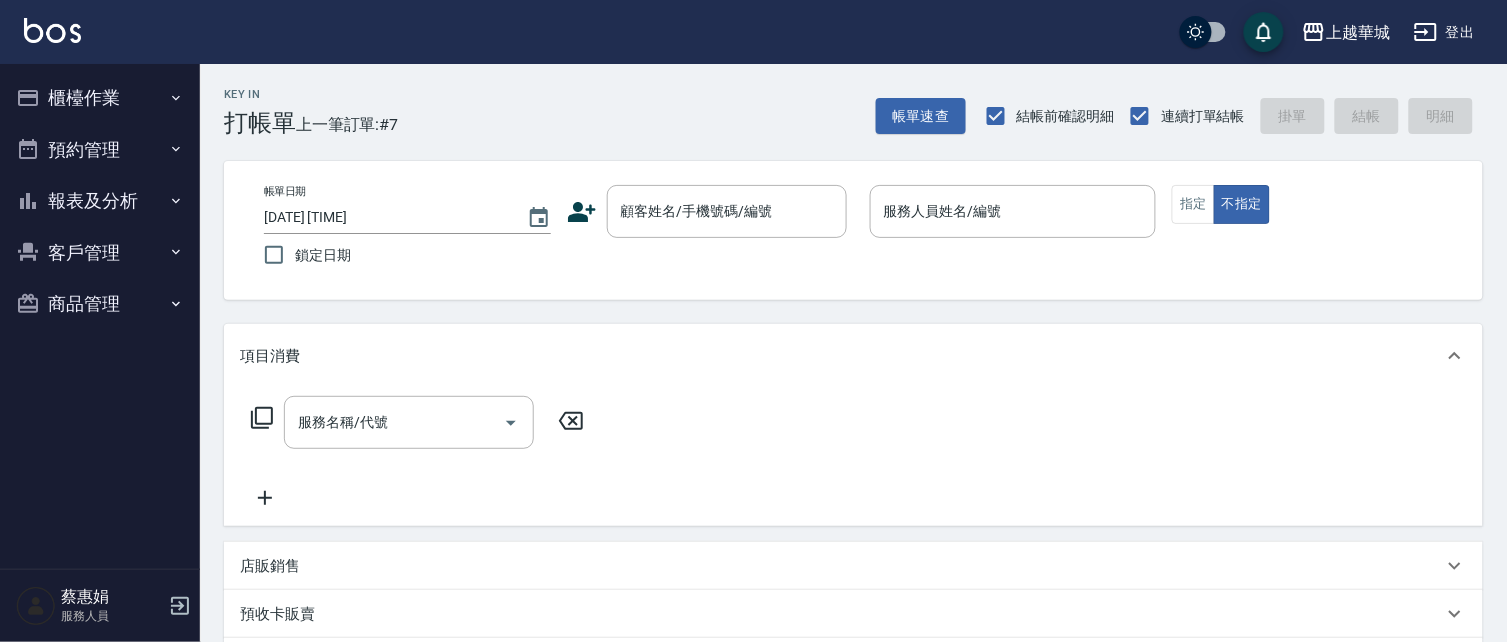 click on "櫃檯作業" at bounding box center (100, 98) 